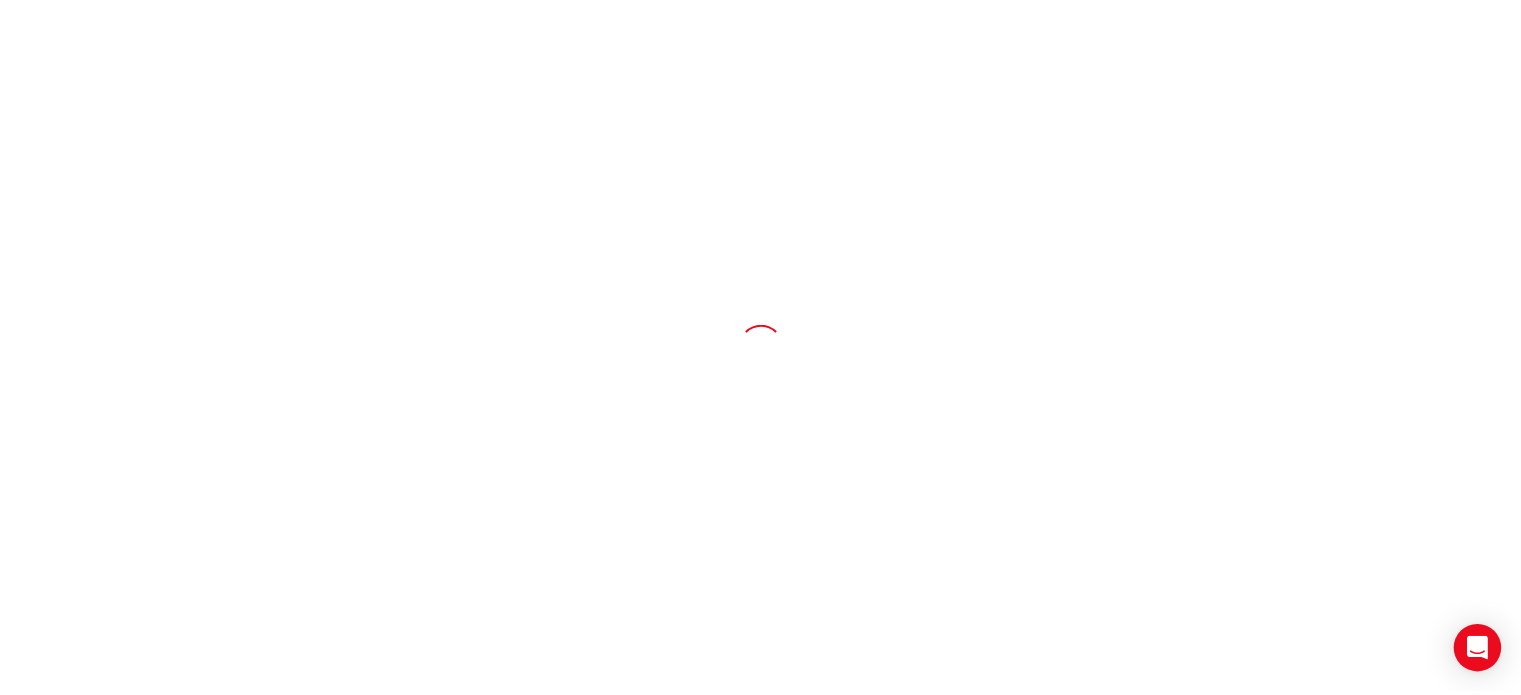 scroll, scrollTop: 0, scrollLeft: 0, axis: both 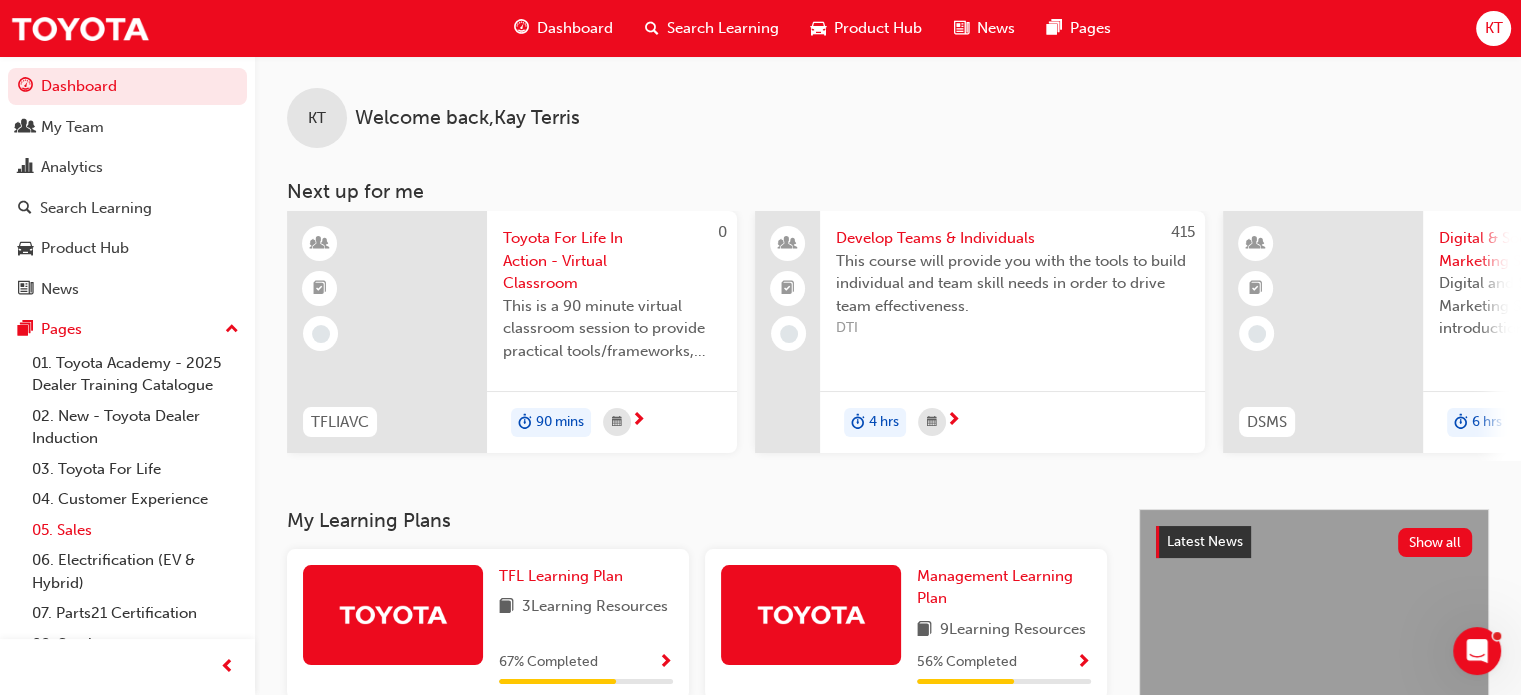click on "05. Sales" at bounding box center [135, 530] 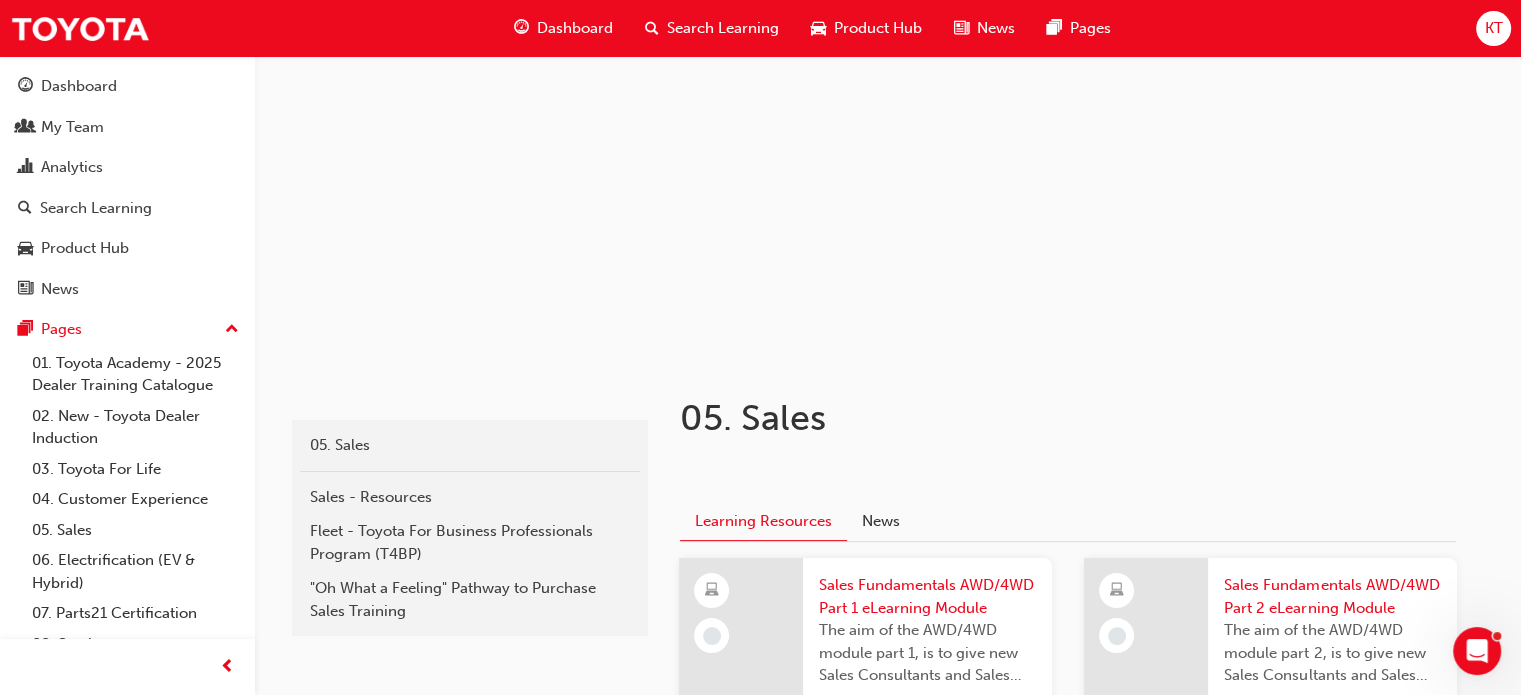 scroll, scrollTop: 200, scrollLeft: 0, axis: vertical 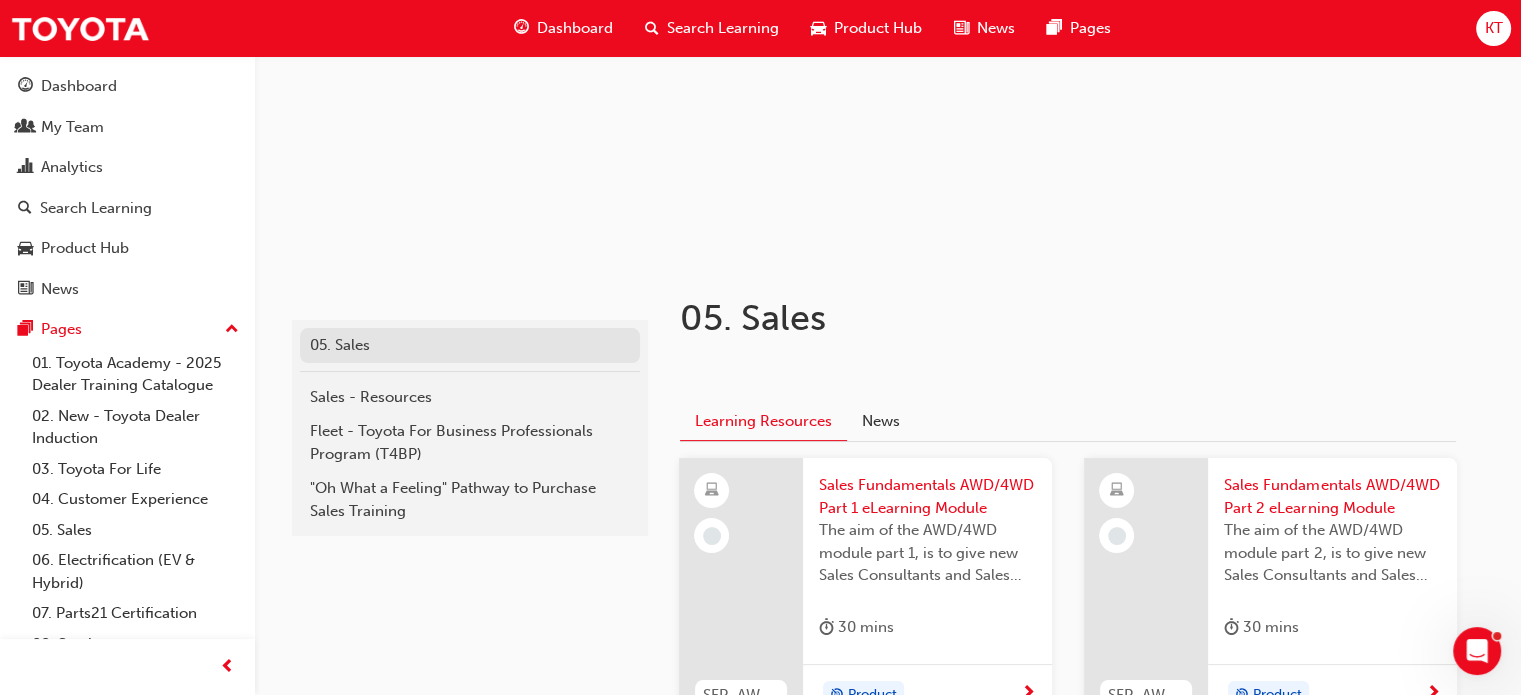 click on "05. Sales" at bounding box center (470, 345) 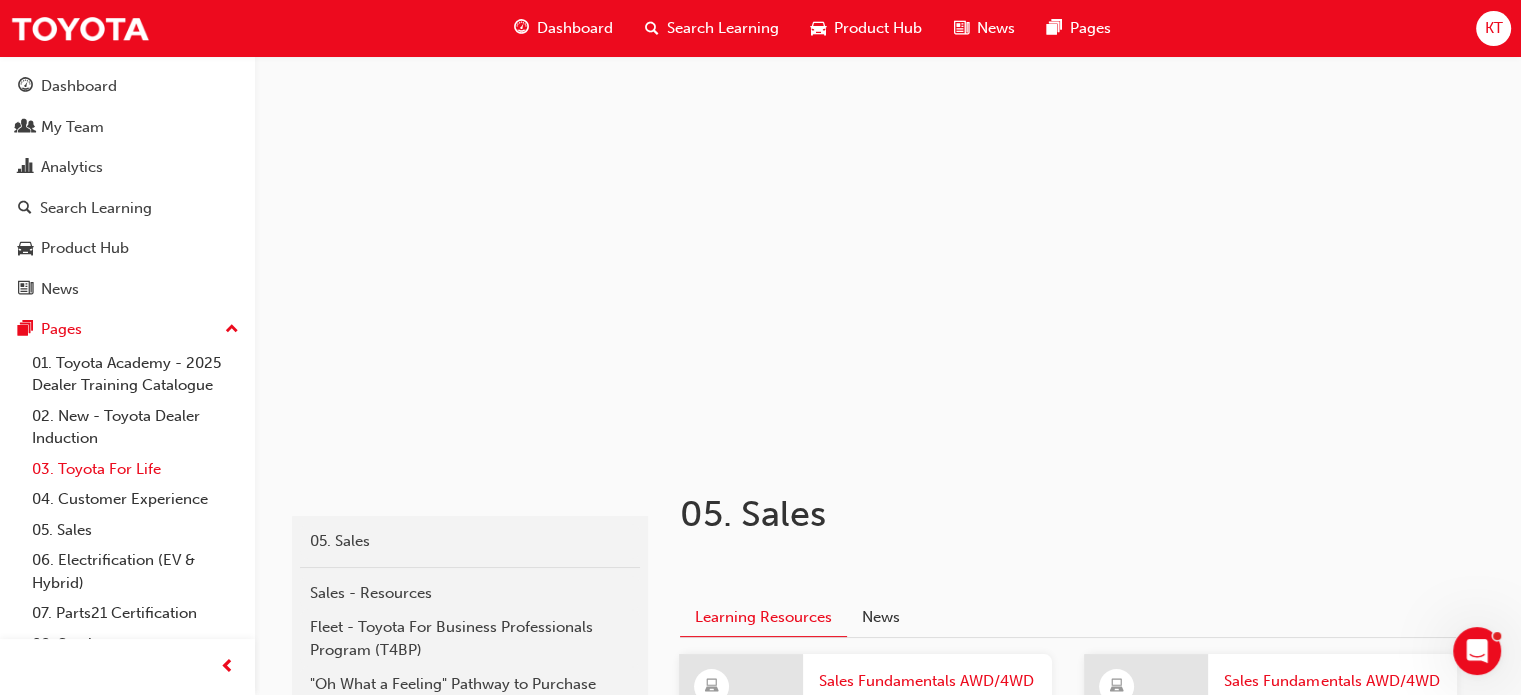 scroll, scrollTop: 0, scrollLeft: 0, axis: both 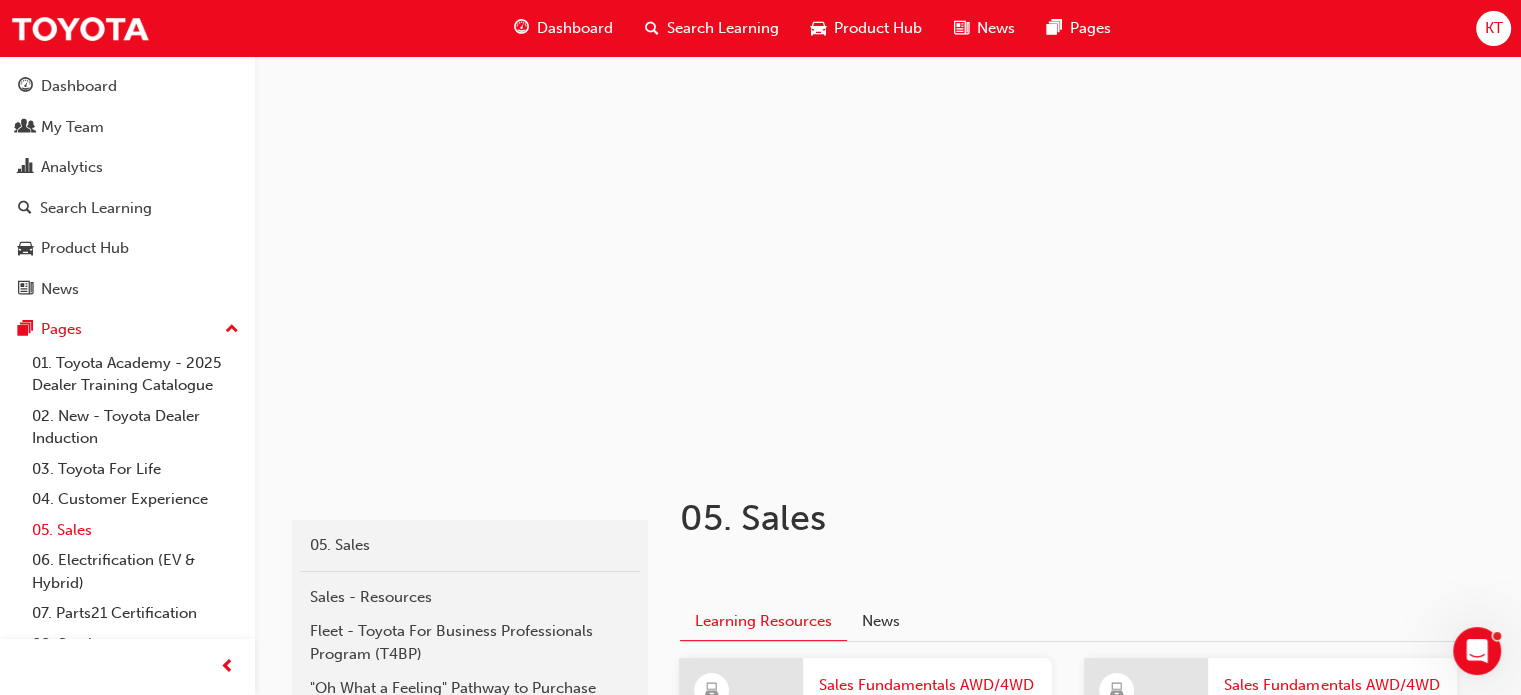 click on "05. Sales" at bounding box center [135, 530] 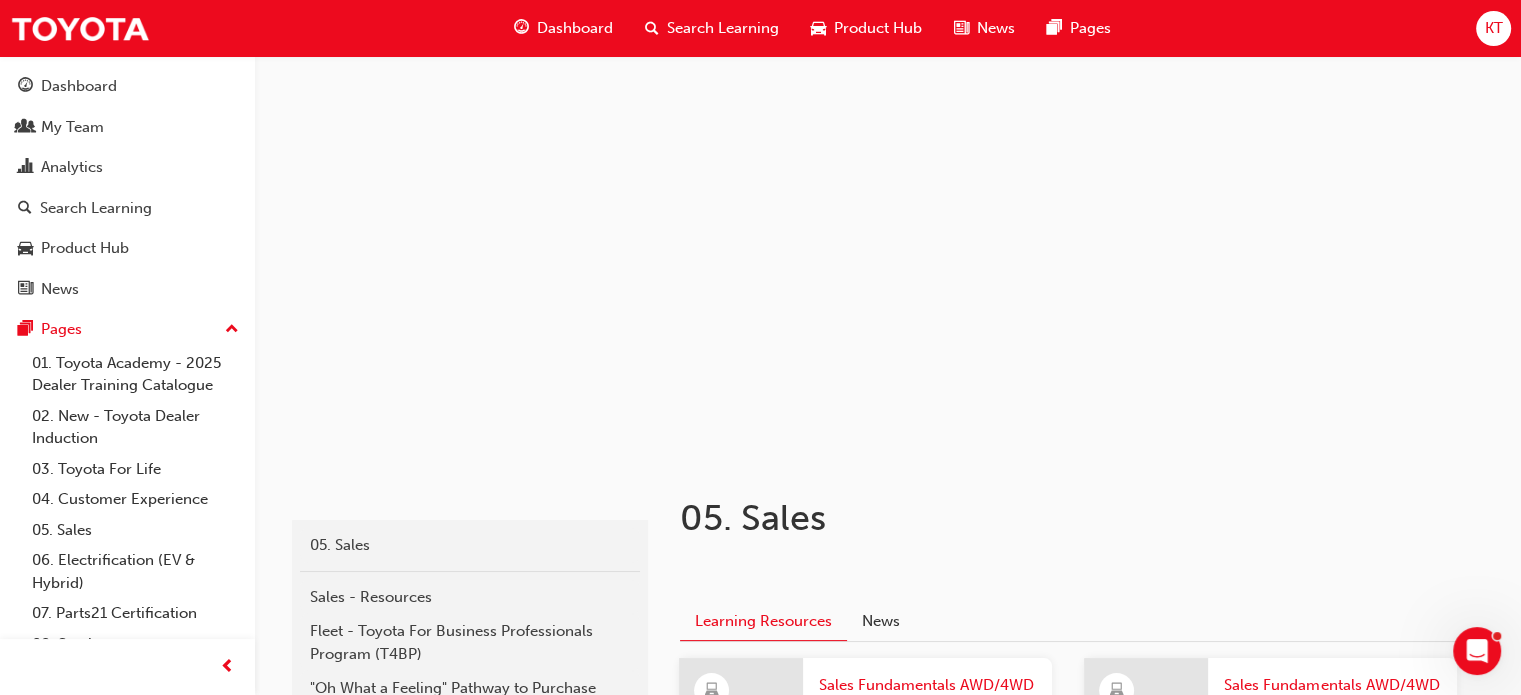 click on "Search Learning" at bounding box center (723, 28) 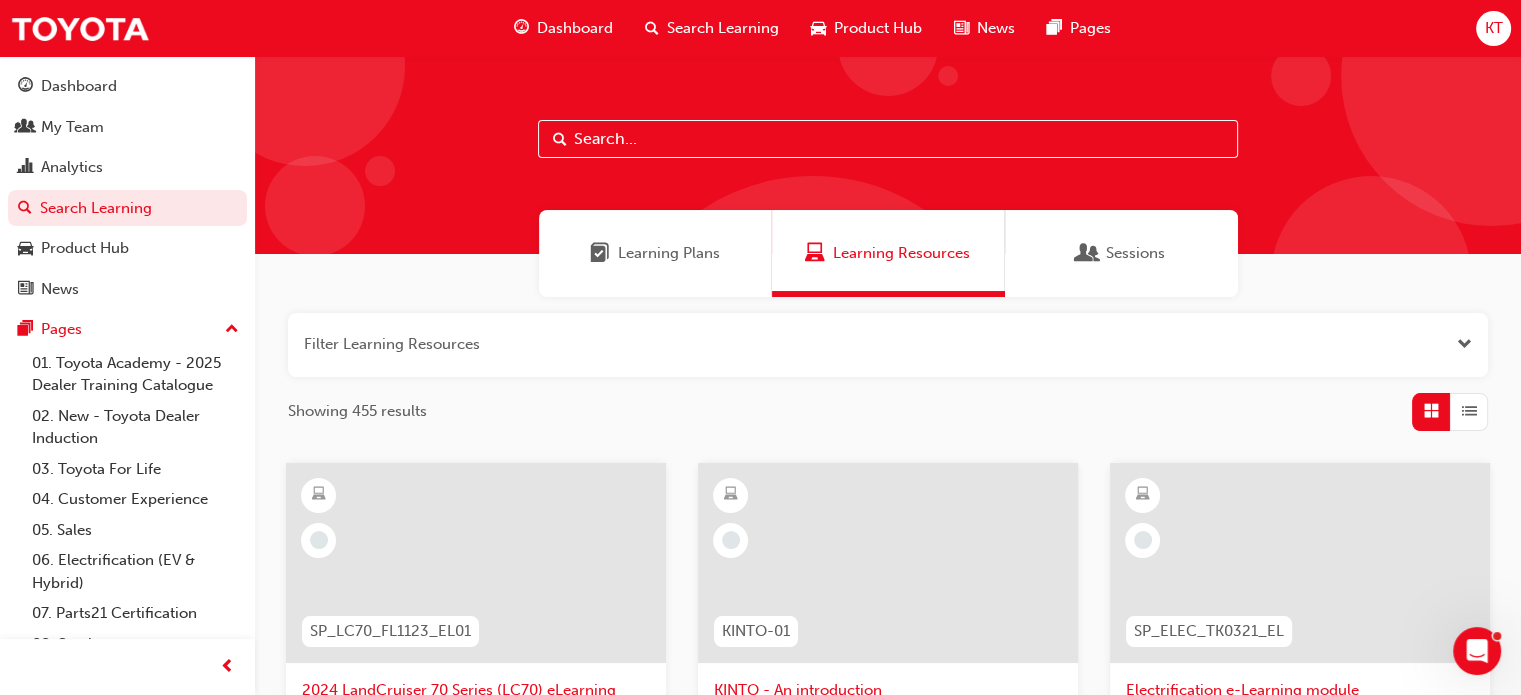 click on "Learning Plans" at bounding box center (669, 253) 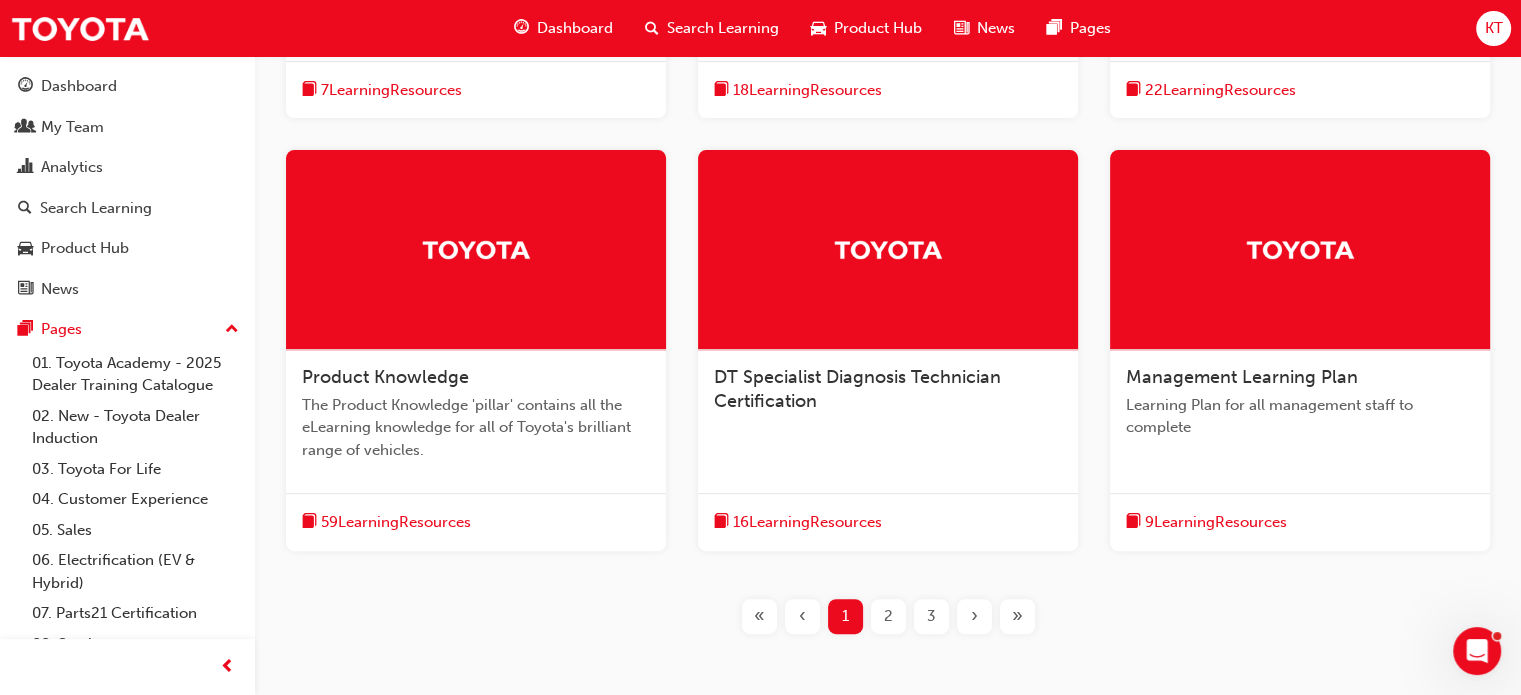 scroll, scrollTop: 800, scrollLeft: 0, axis: vertical 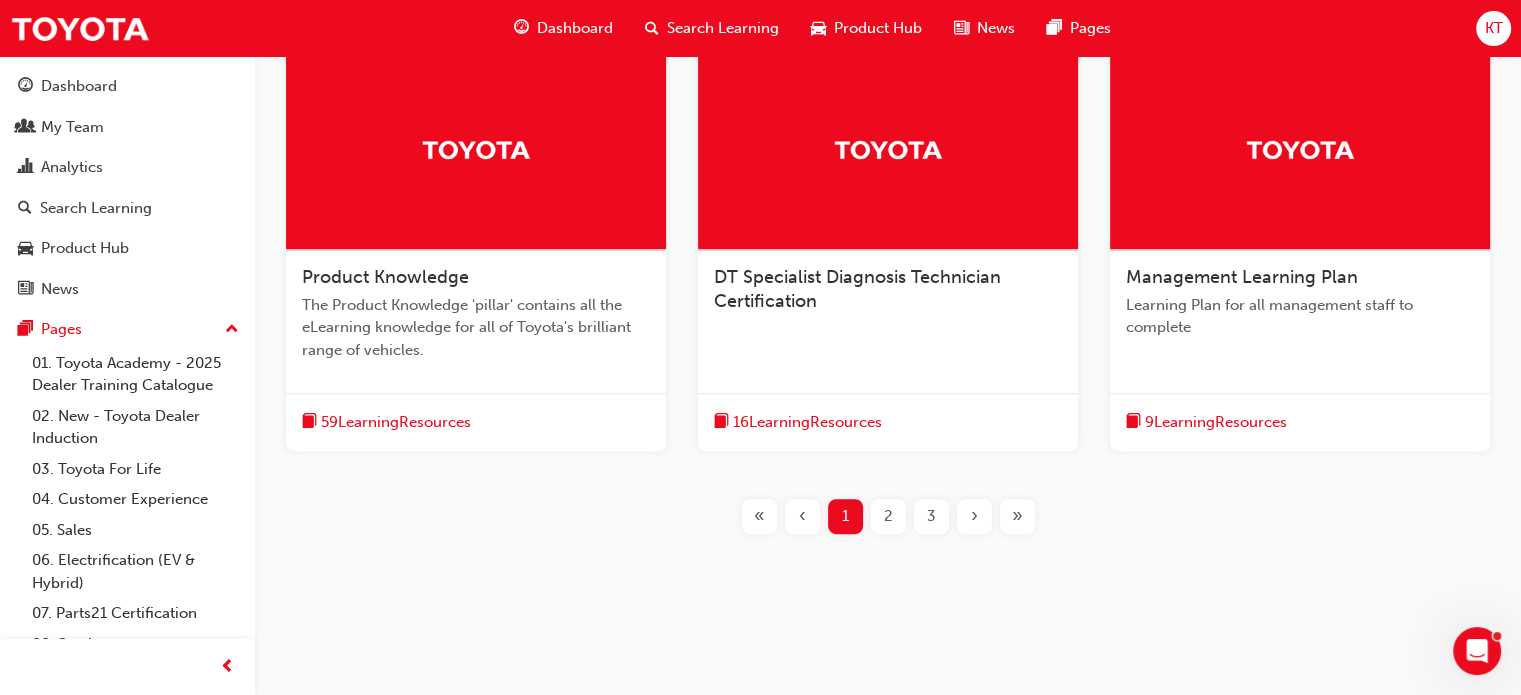 click on "59  Learning  Resources" at bounding box center [396, 422] 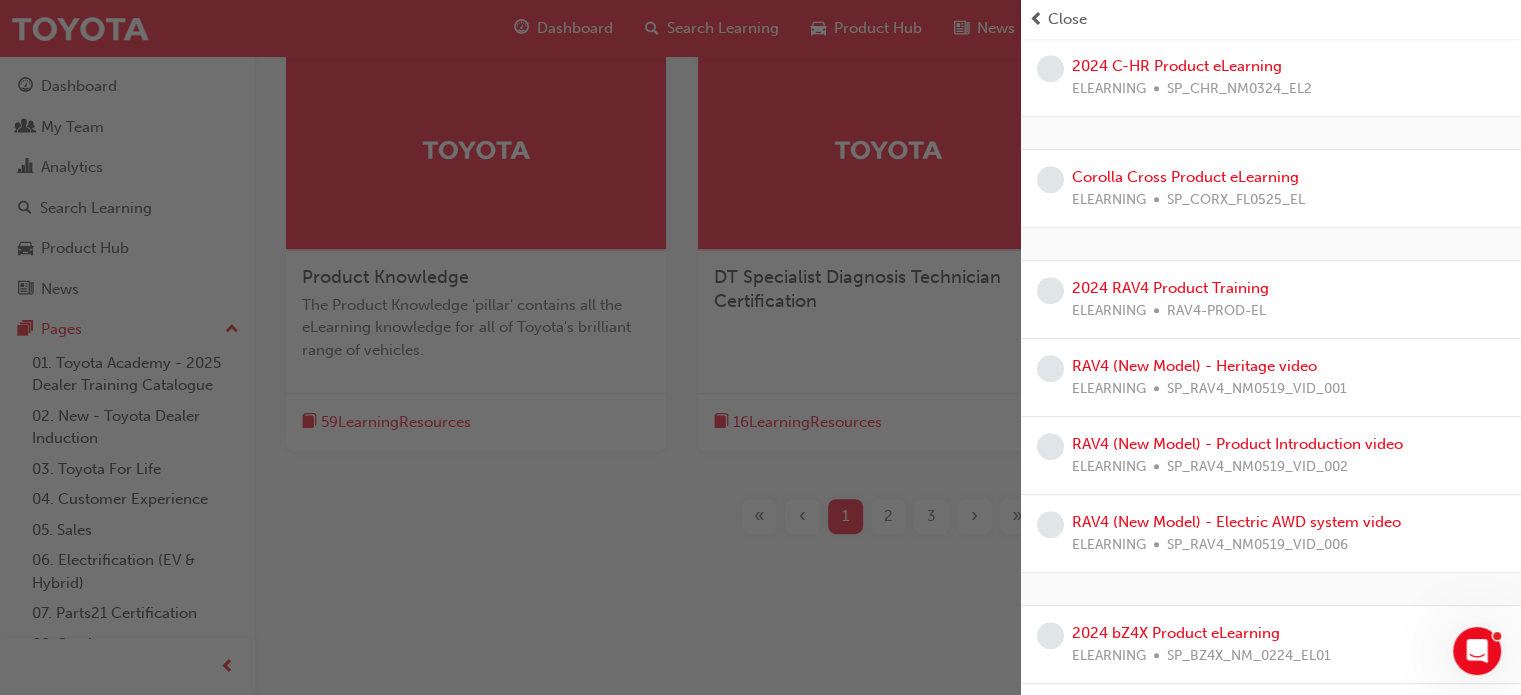 scroll, scrollTop: 1322, scrollLeft: 0, axis: vertical 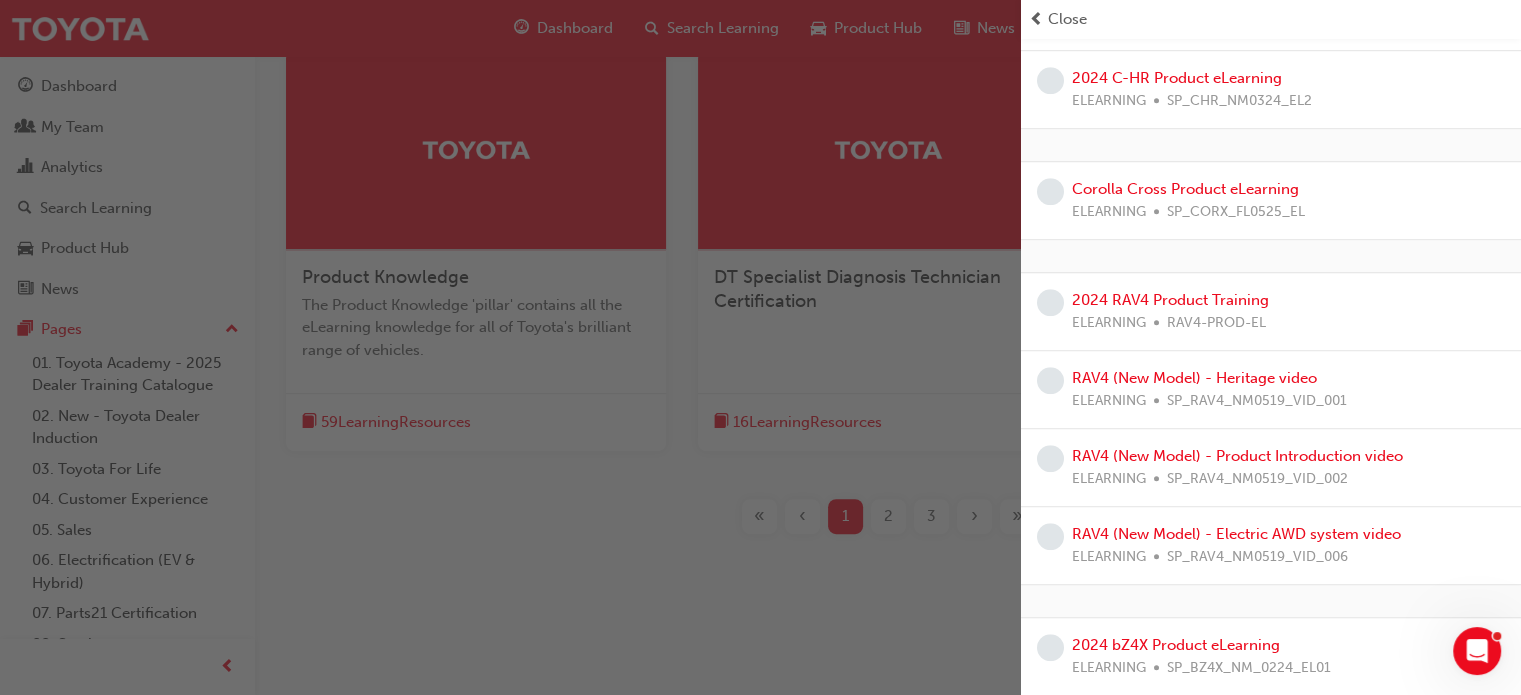 click on "ELEARNING" at bounding box center (1109, 323) 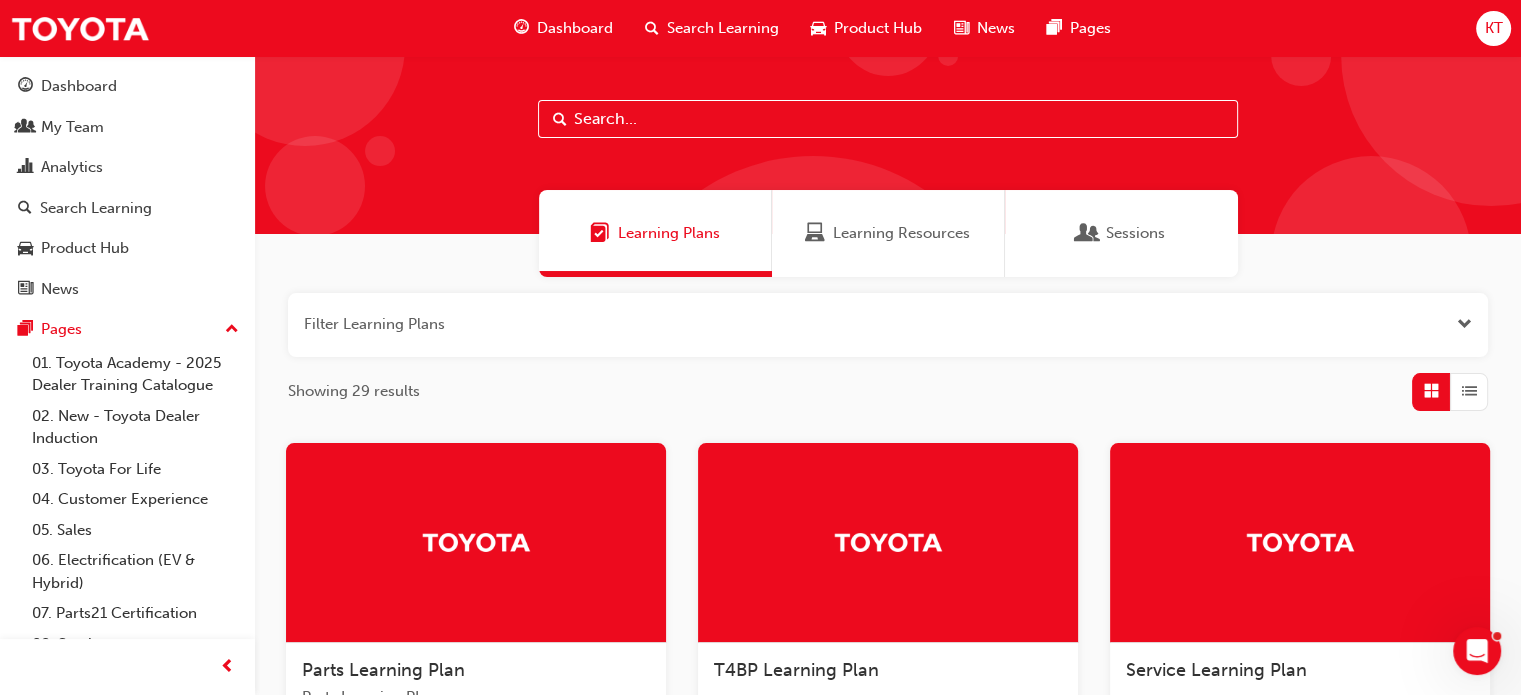 scroll, scrollTop: 0, scrollLeft: 0, axis: both 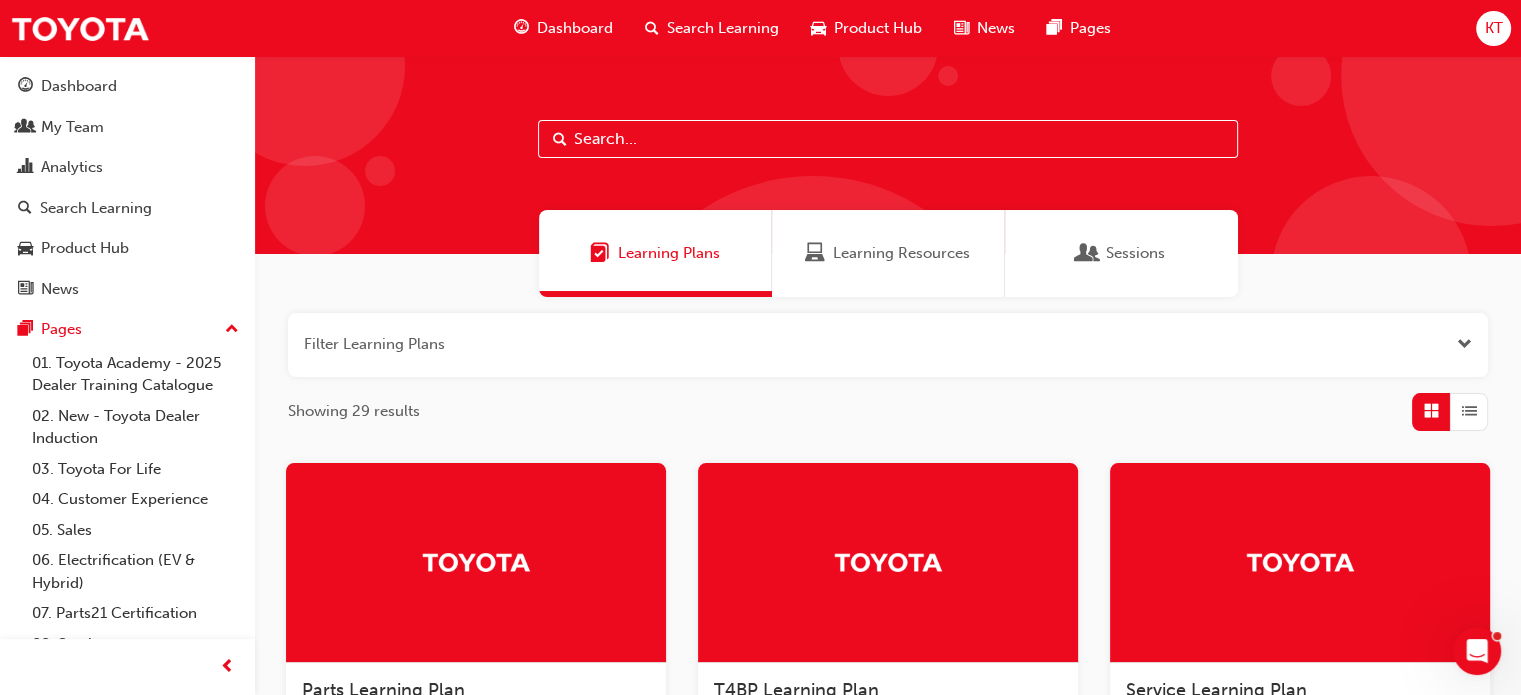 click on "Search Learning" at bounding box center (723, 28) 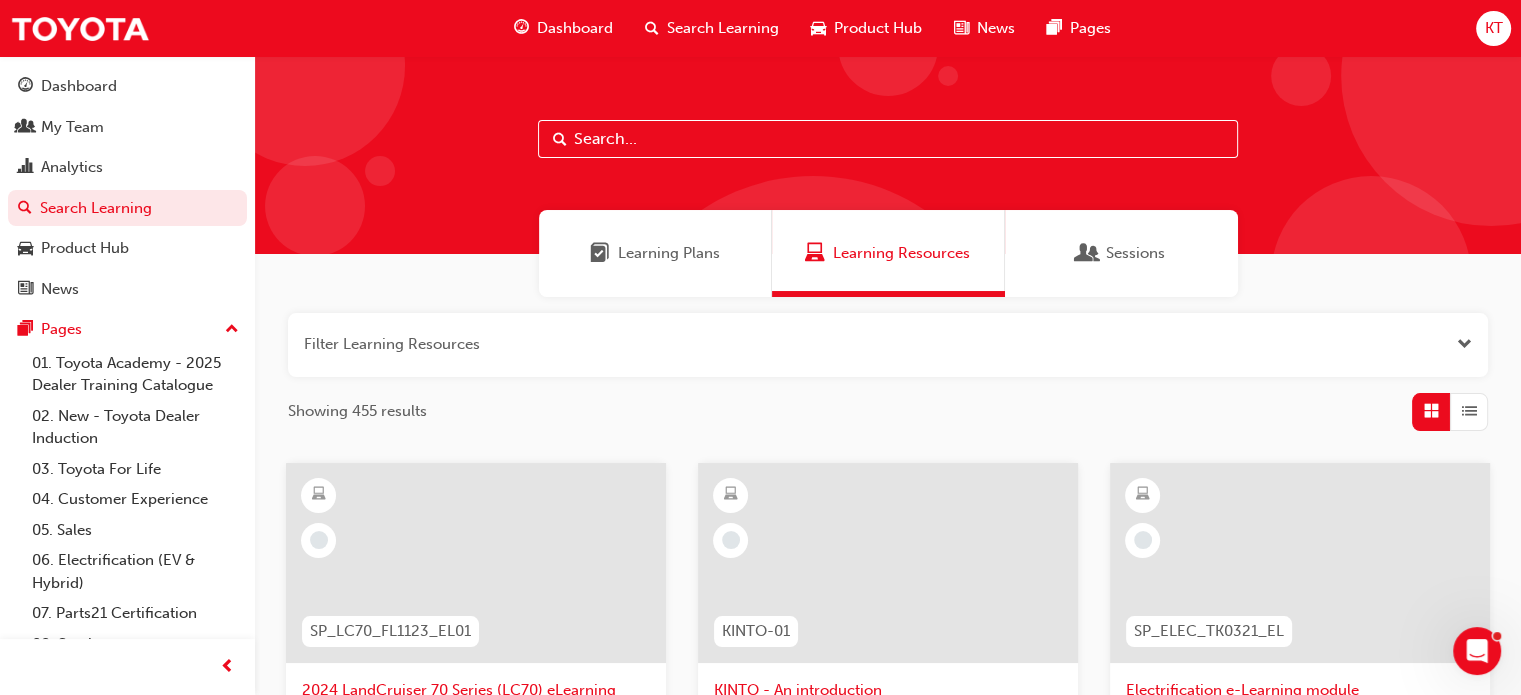click on "Learning Plans" at bounding box center [669, 253] 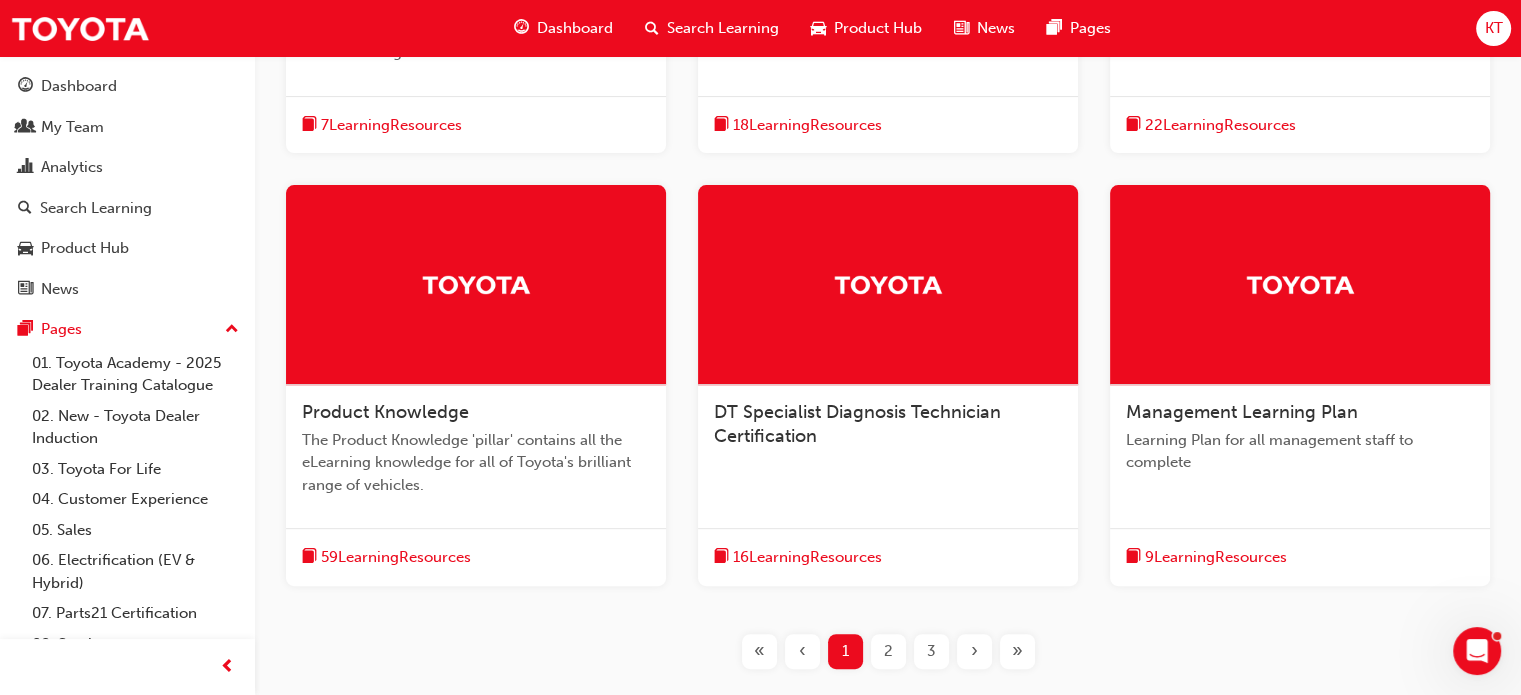 scroll, scrollTop: 700, scrollLeft: 0, axis: vertical 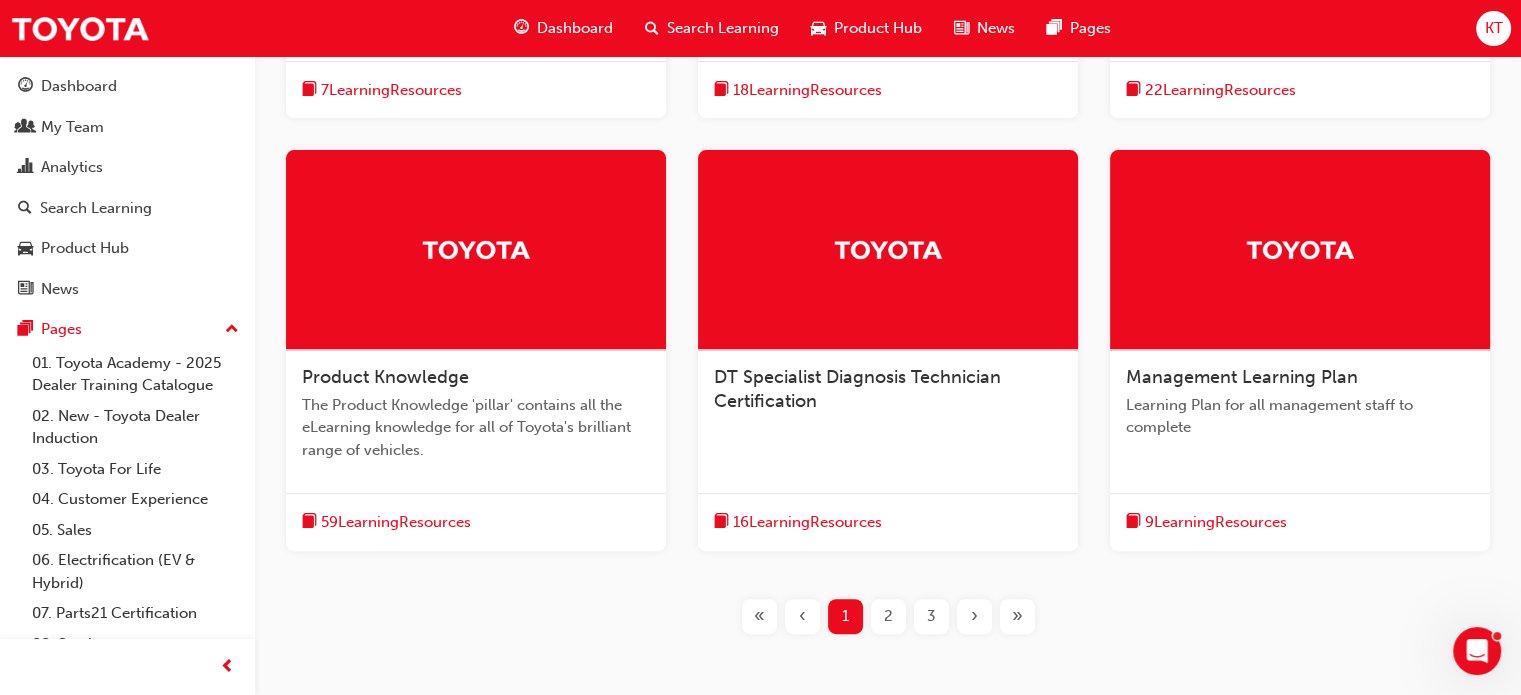 click on "Product Knowledge" at bounding box center (385, 377) 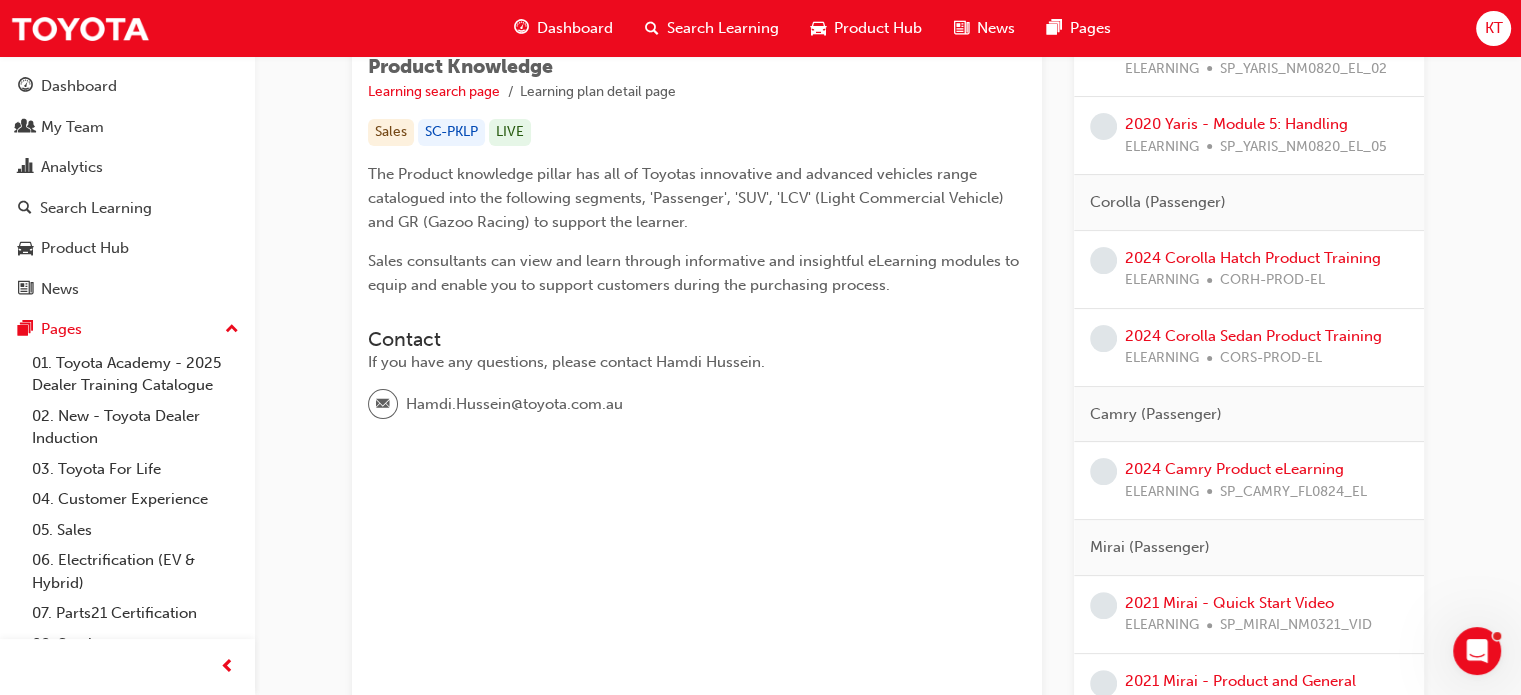 scroll, scrollTop: 0, scrollLeft: 0, axis: both 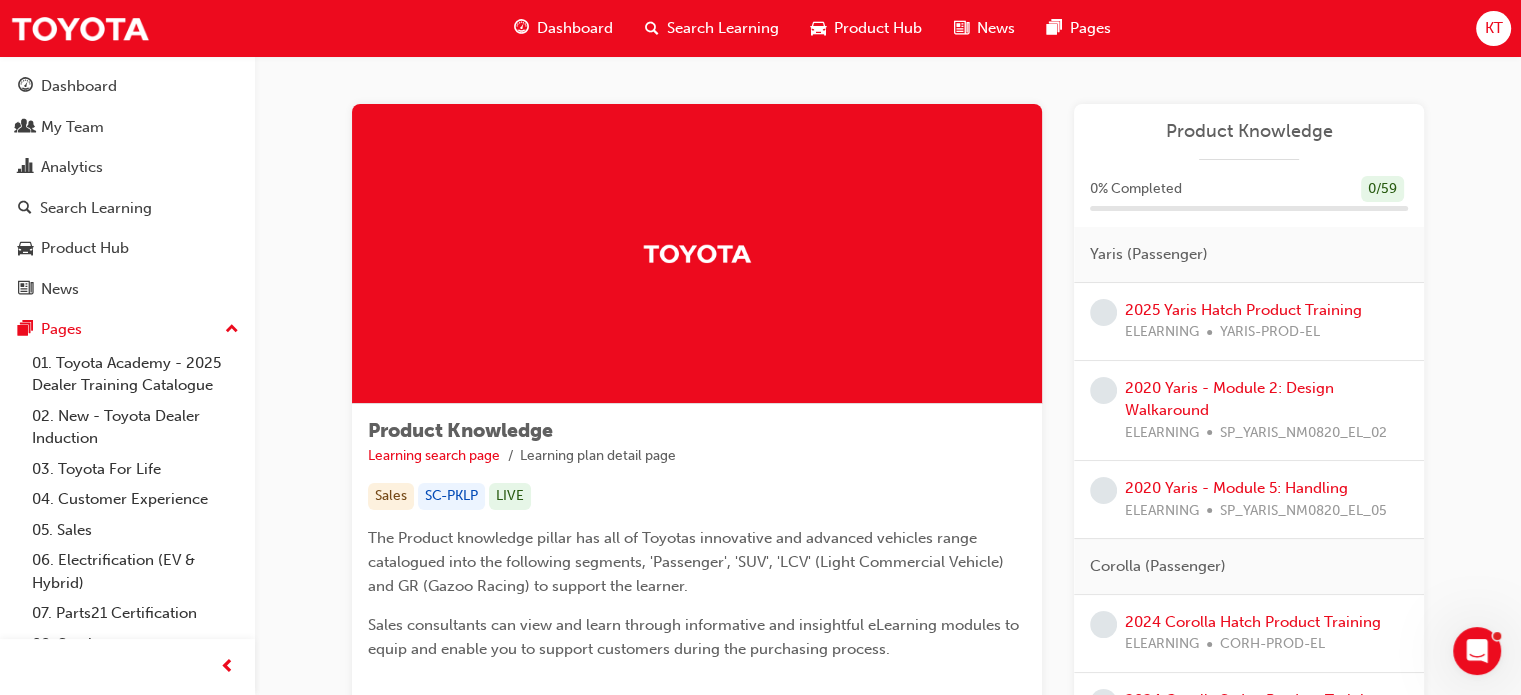 click on "Search Learning" at bounding box center [723, 28] 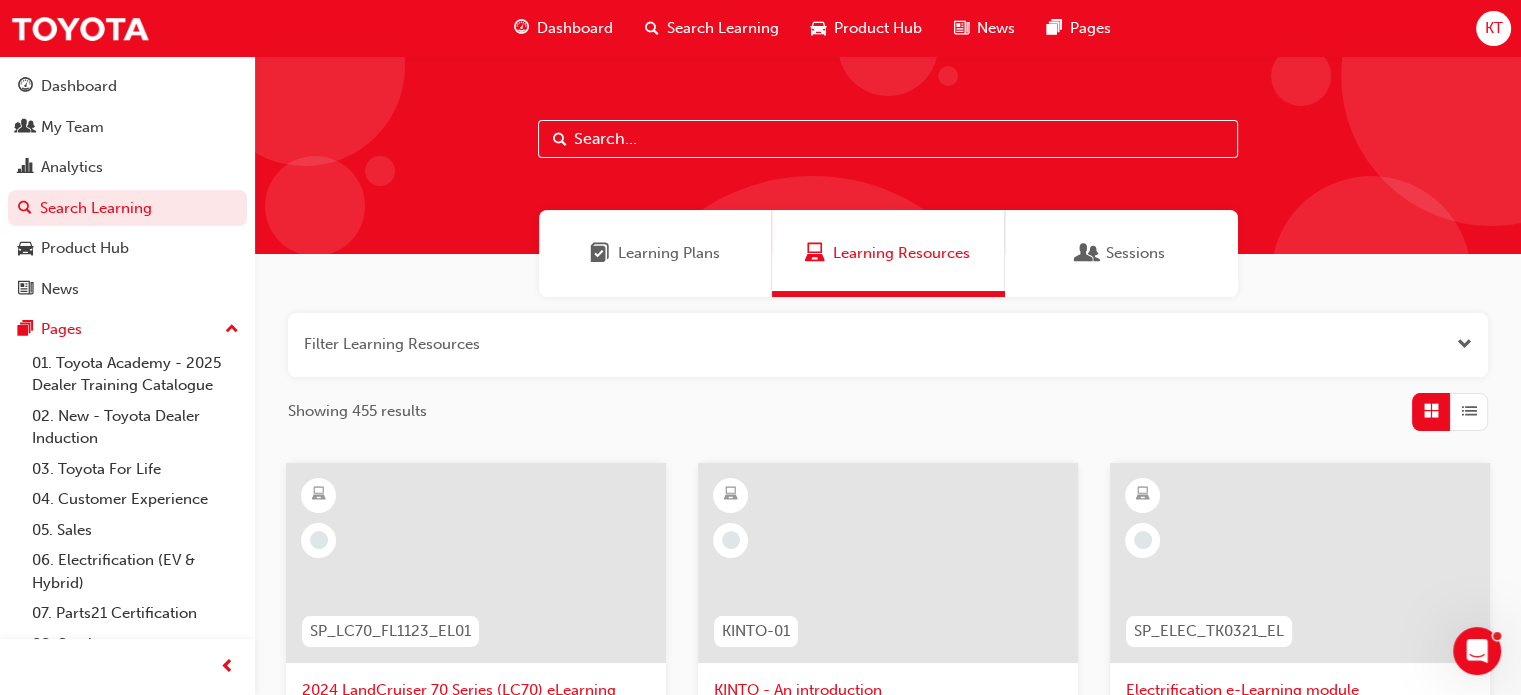 click on "Learning Plans" at bounding box center (669, 253) 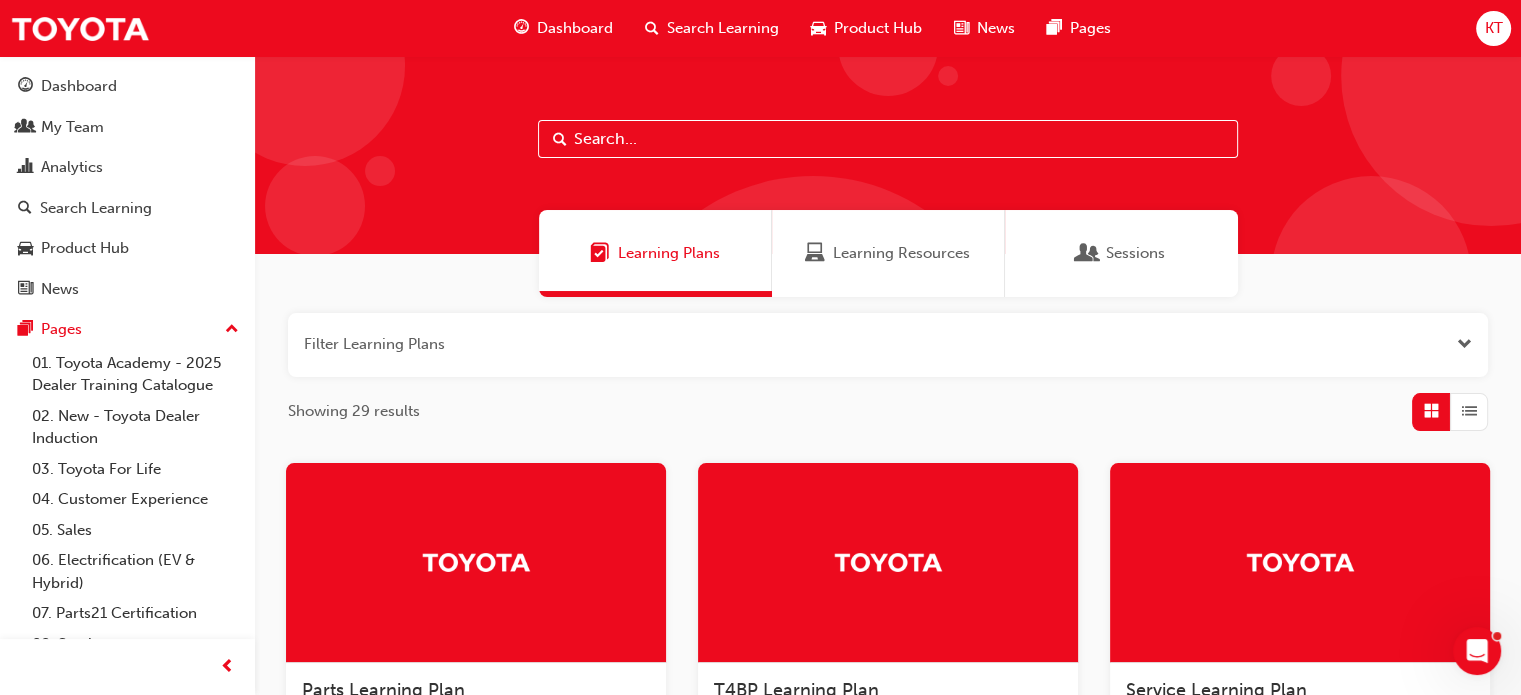 click at bounding box center (888, 139) 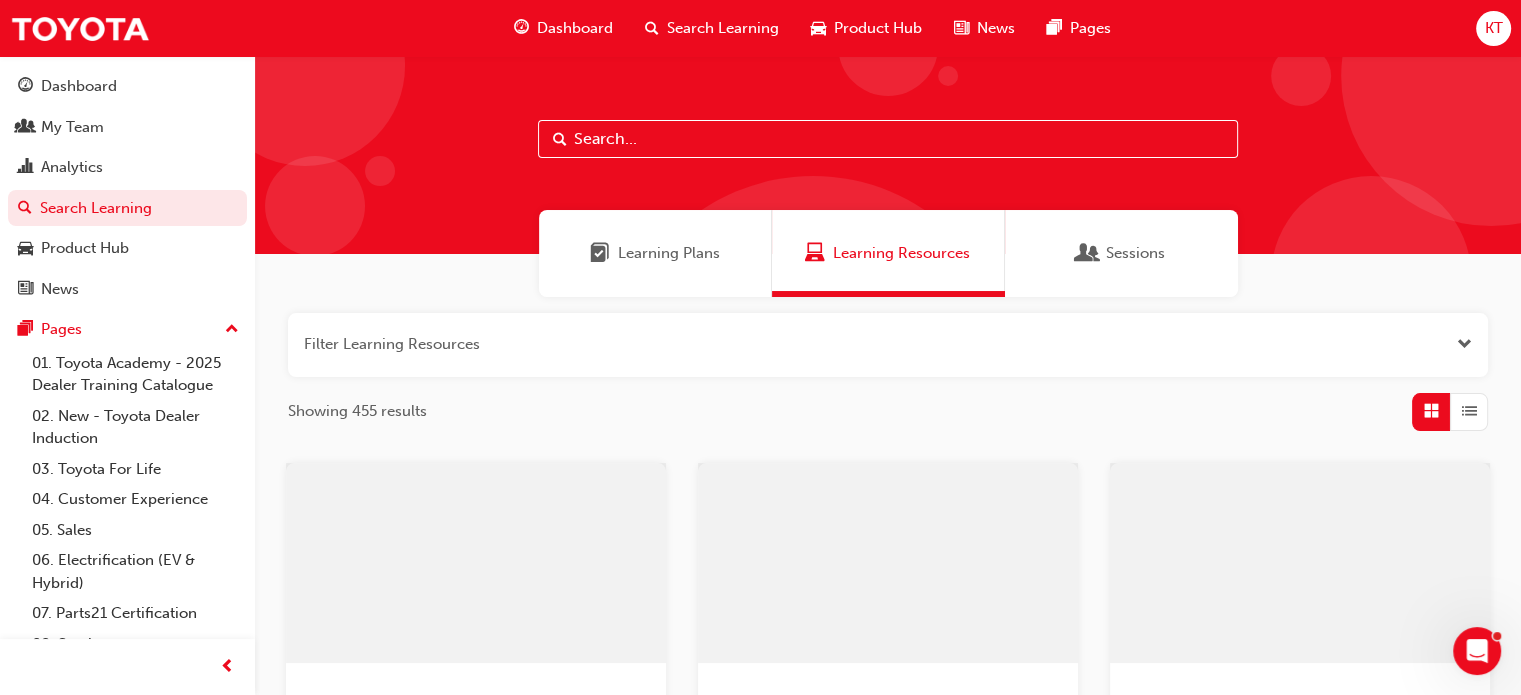 click at bounding box center (888, 139) 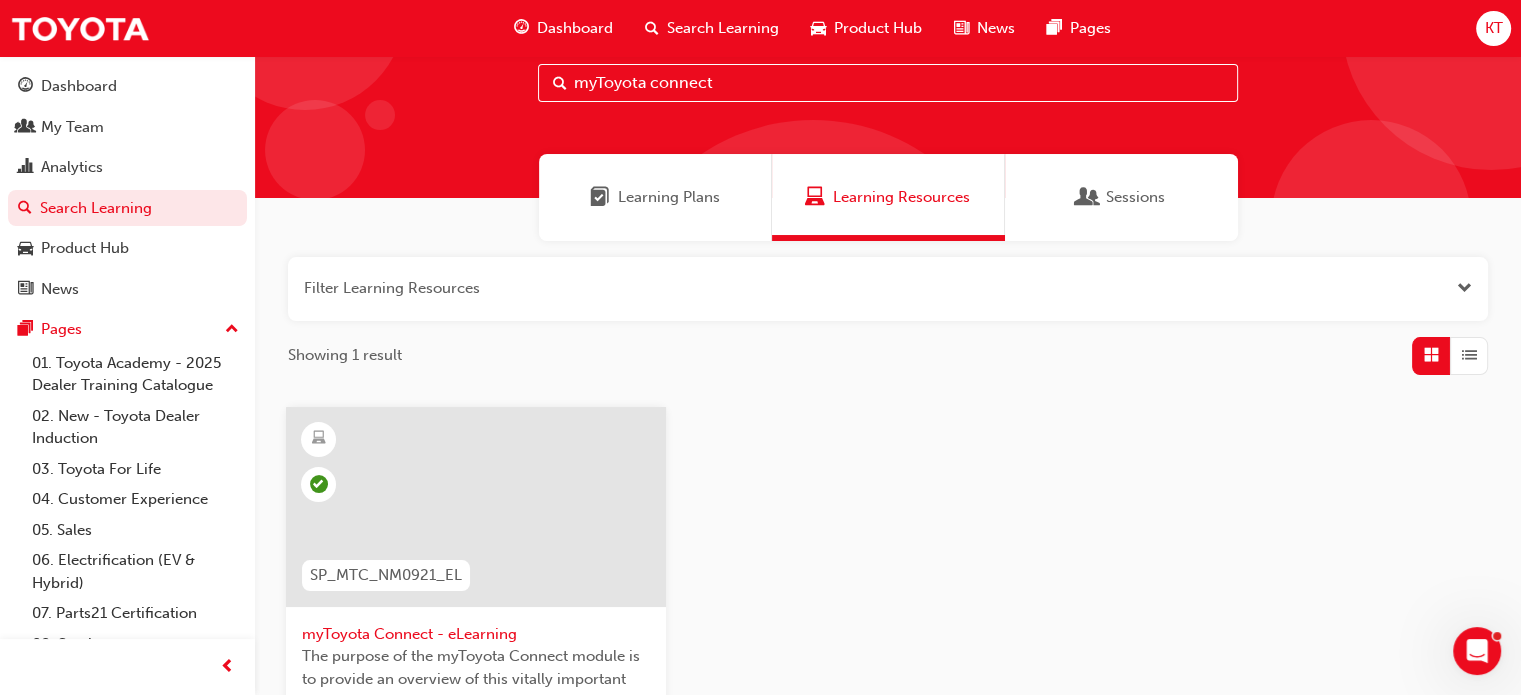 scroll, scrollTop: 100, scrollLeft: 0, axis: vertical 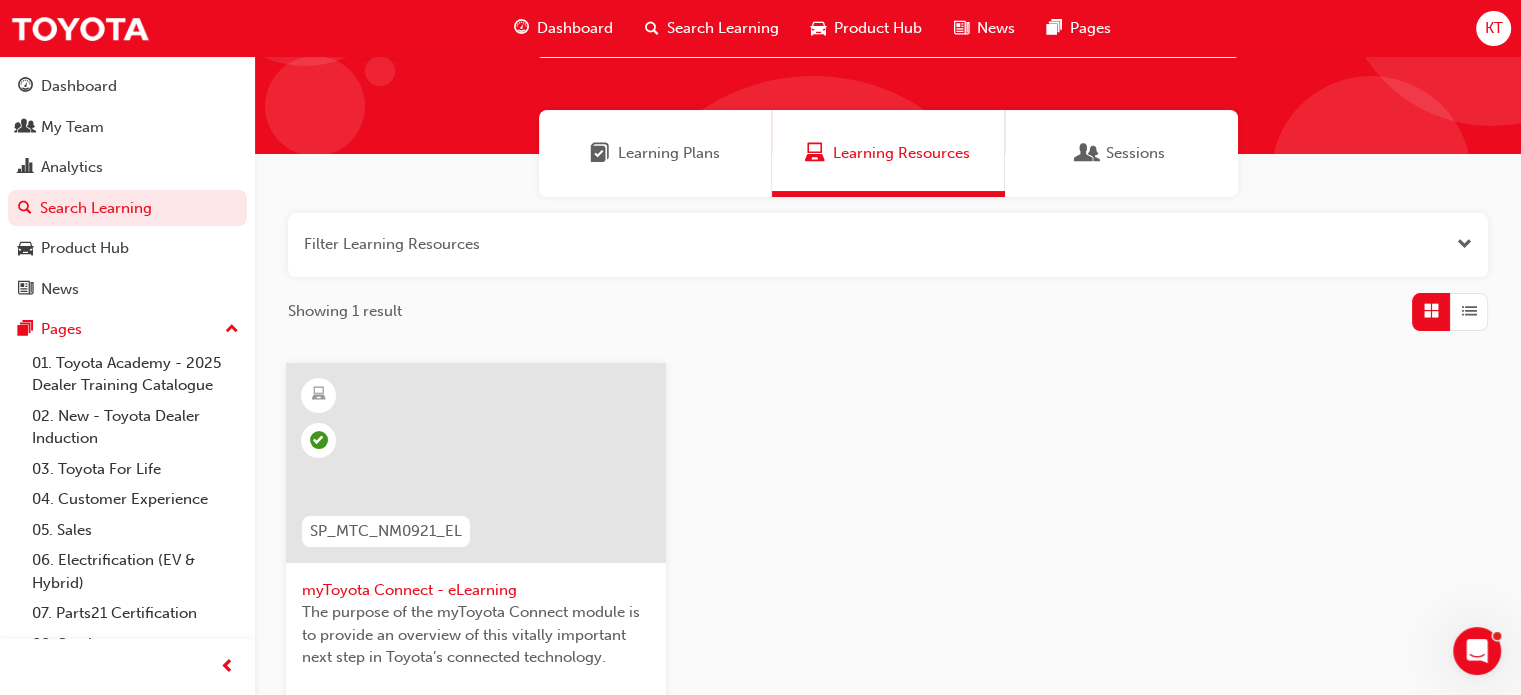type on "myToyota connect" 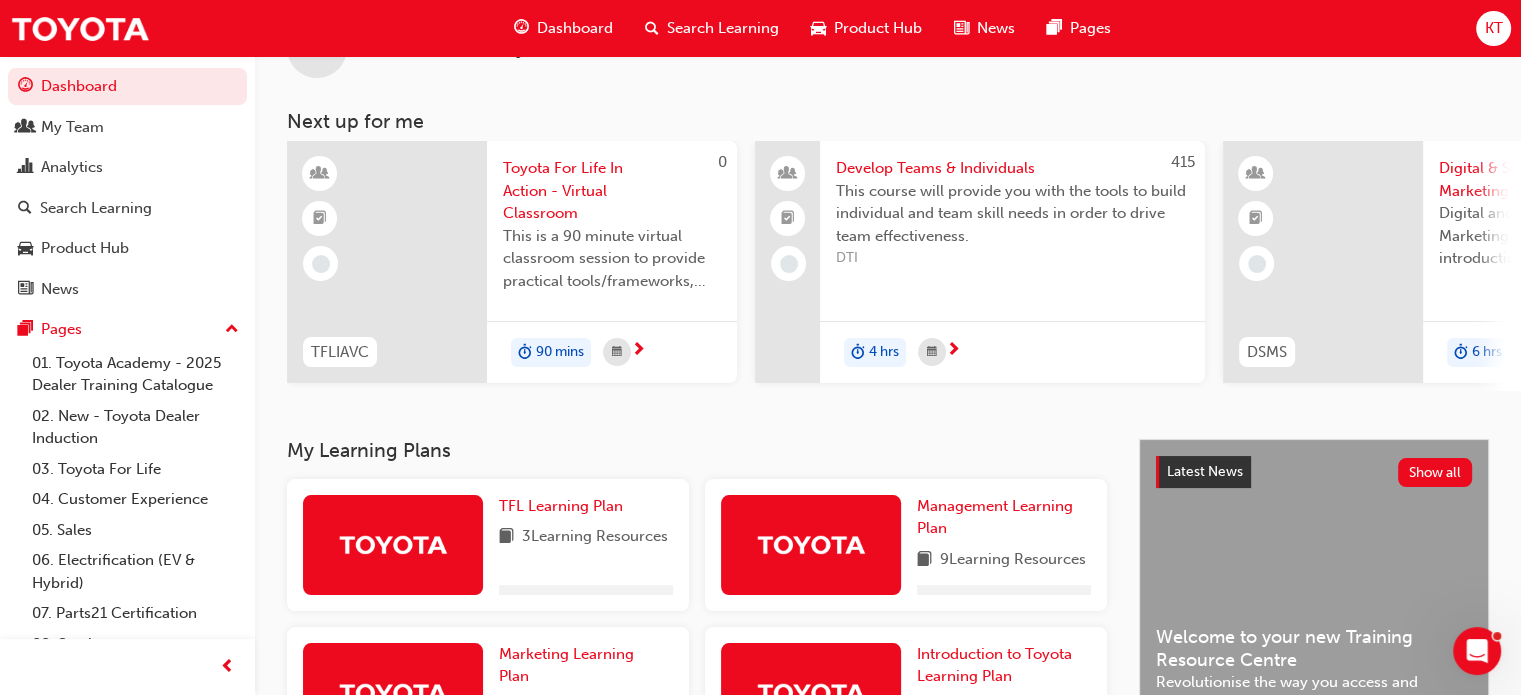 scroll, scrollTop: 100, scrollLeft: 0, axis: vertical 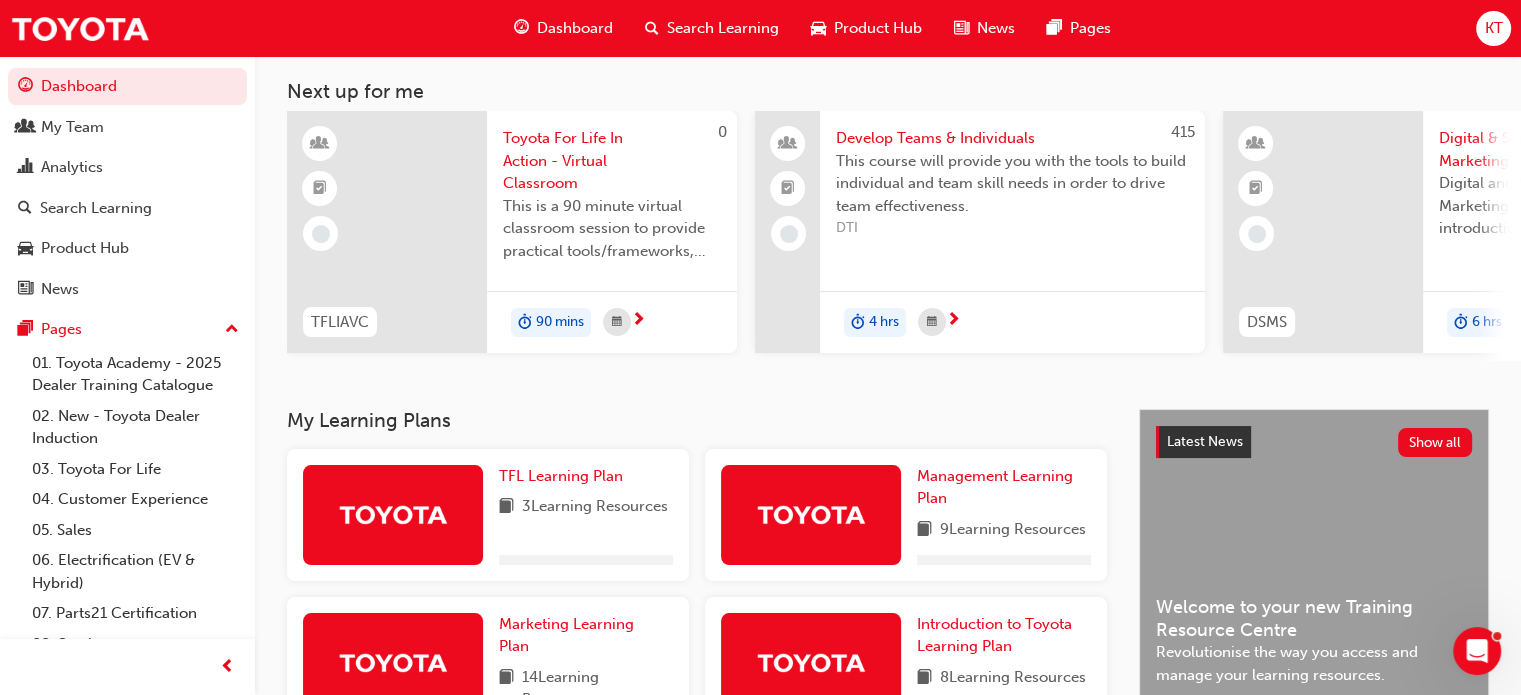 click on "Search Learning" at bounding box center (723, 28) 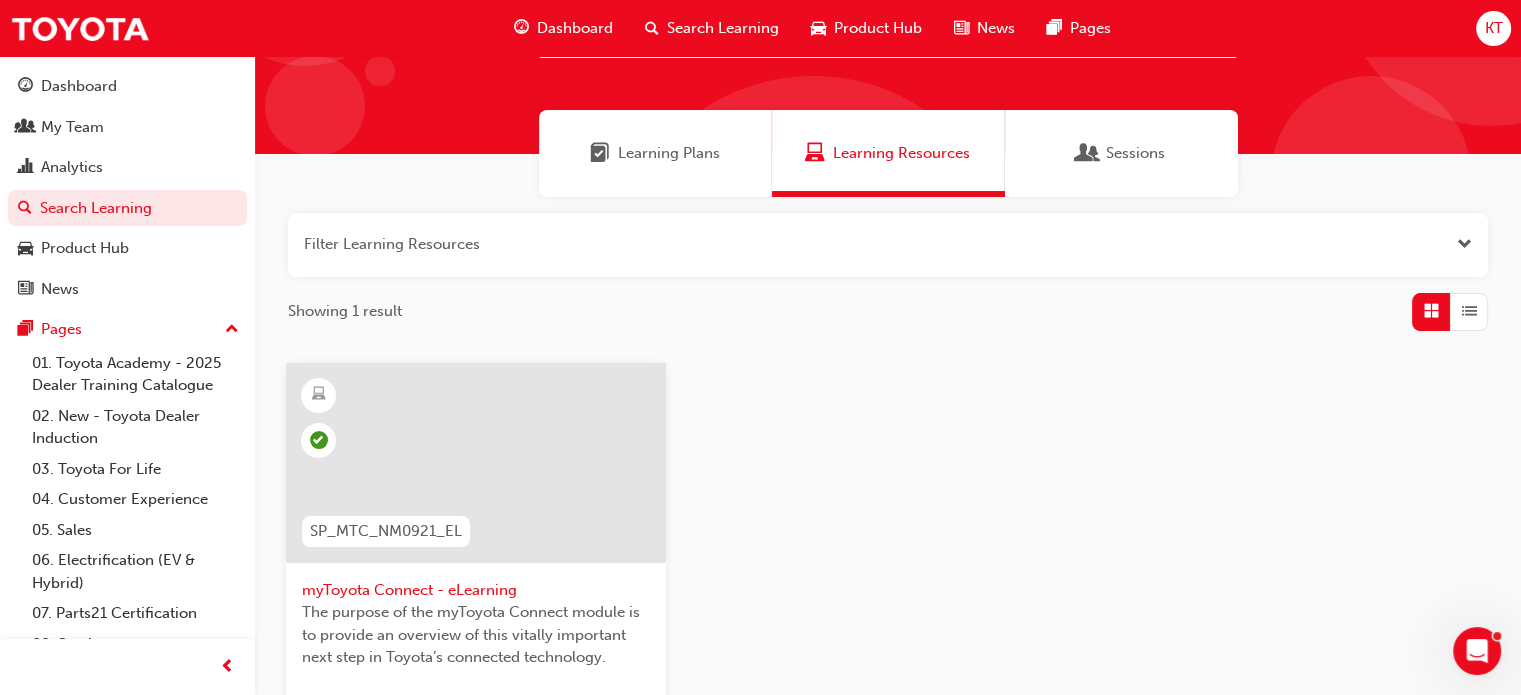 click on "myToyota Connect - eLearning" at bounding box center [476, 590] 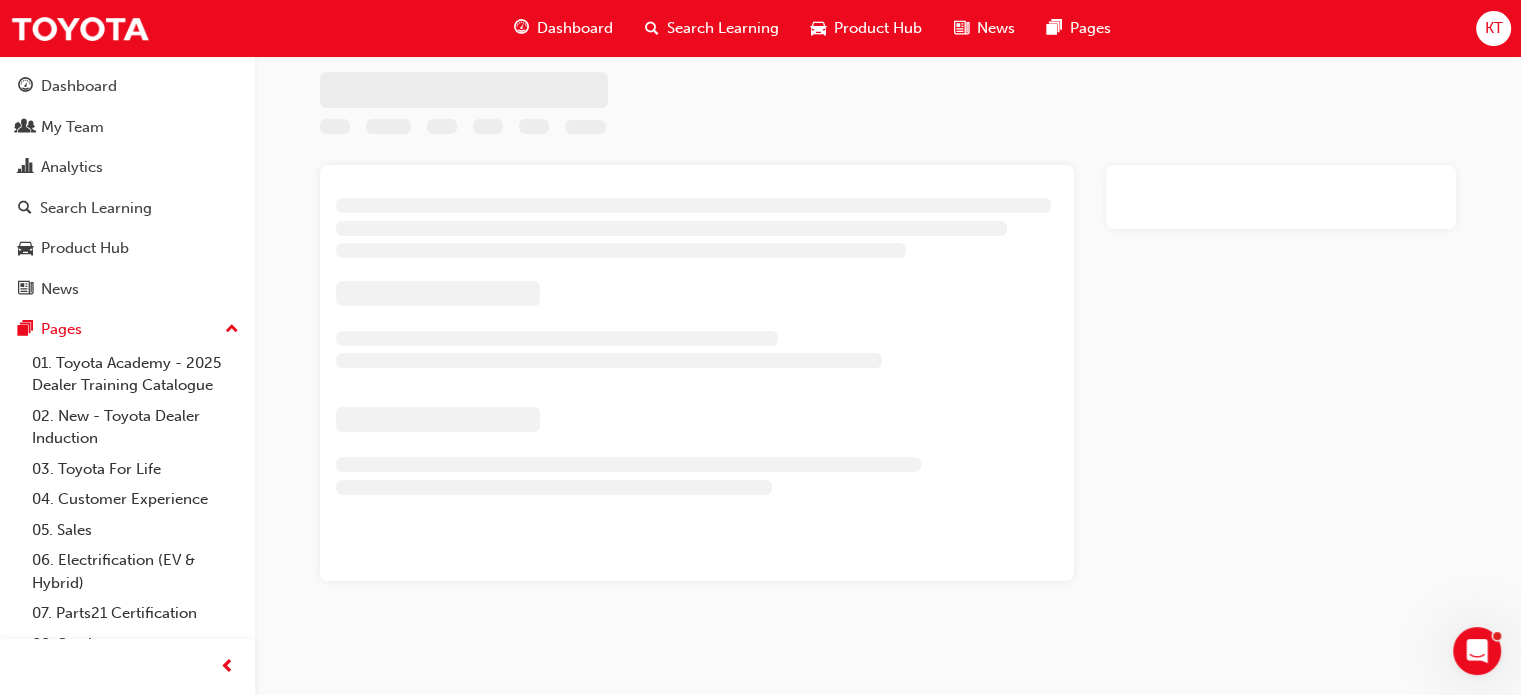 scroll, scrollTop: 0, scrollLeft: 0, axis: both 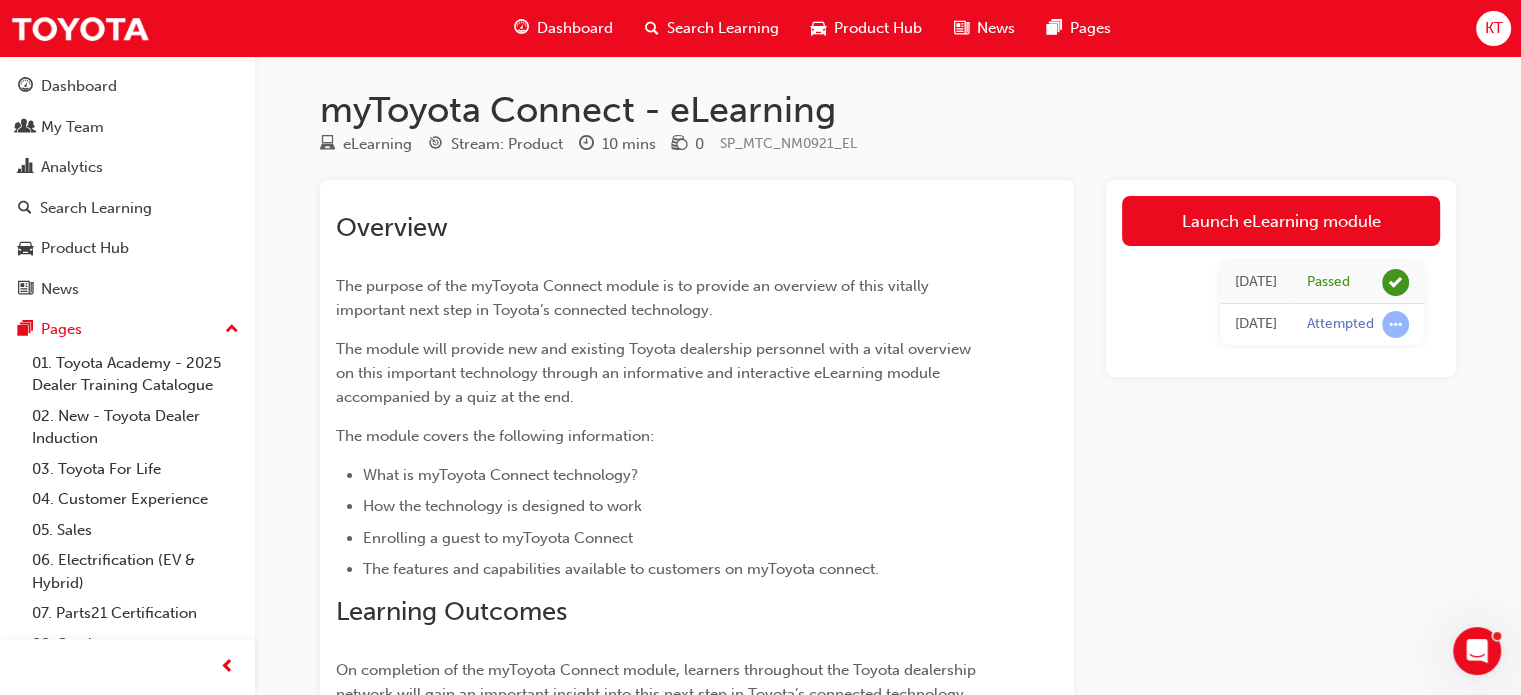 click on "Dashboard" at bounding box center [575, 28] 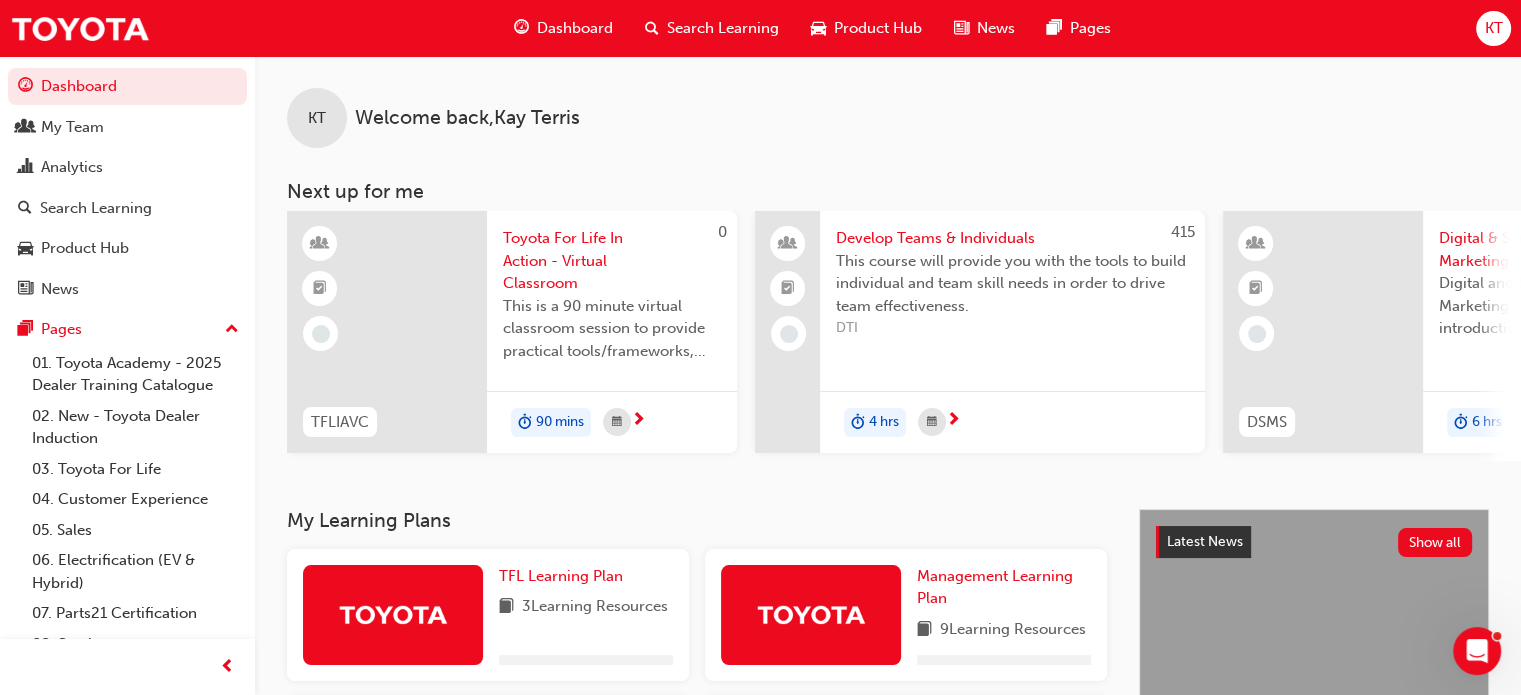 click on "Search Learning" at bounding box center [723, 28] 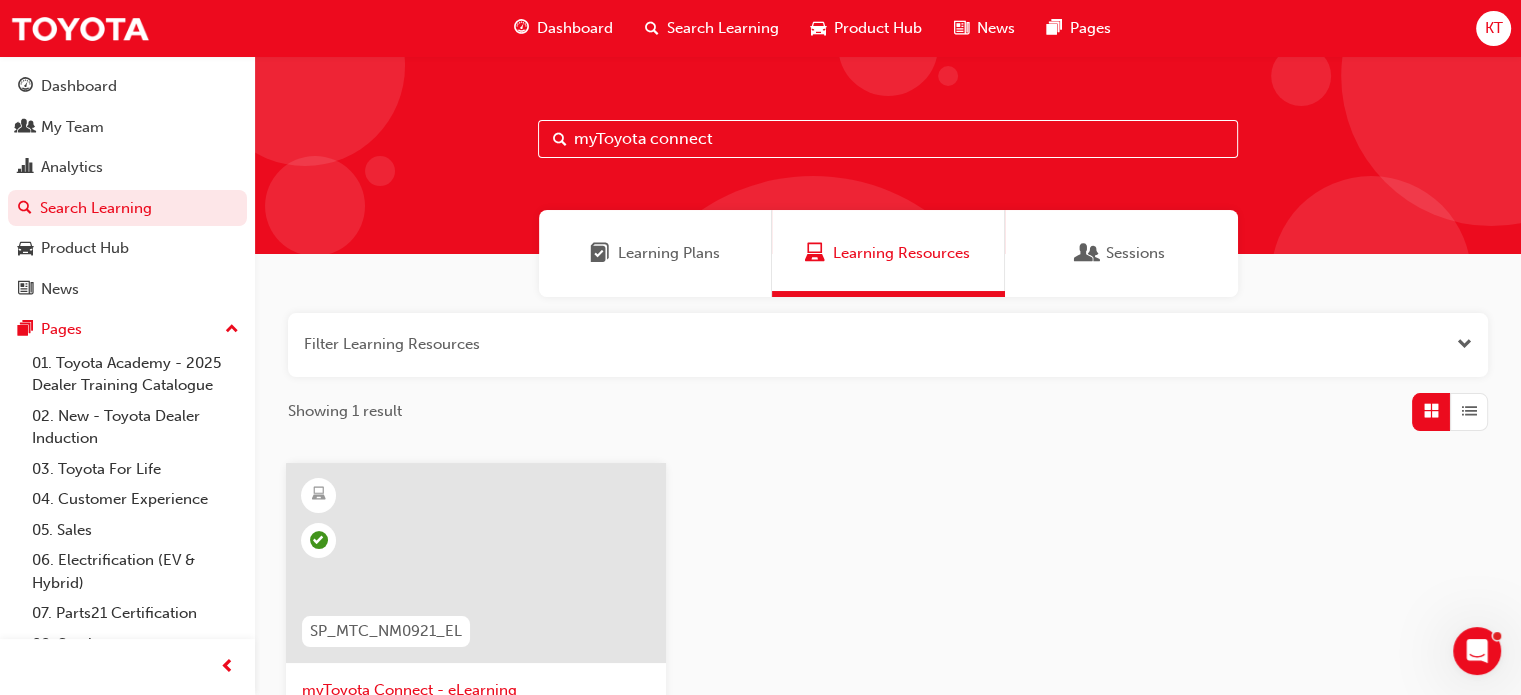 click on "Learning Resources" at bounding box center [901, 253] 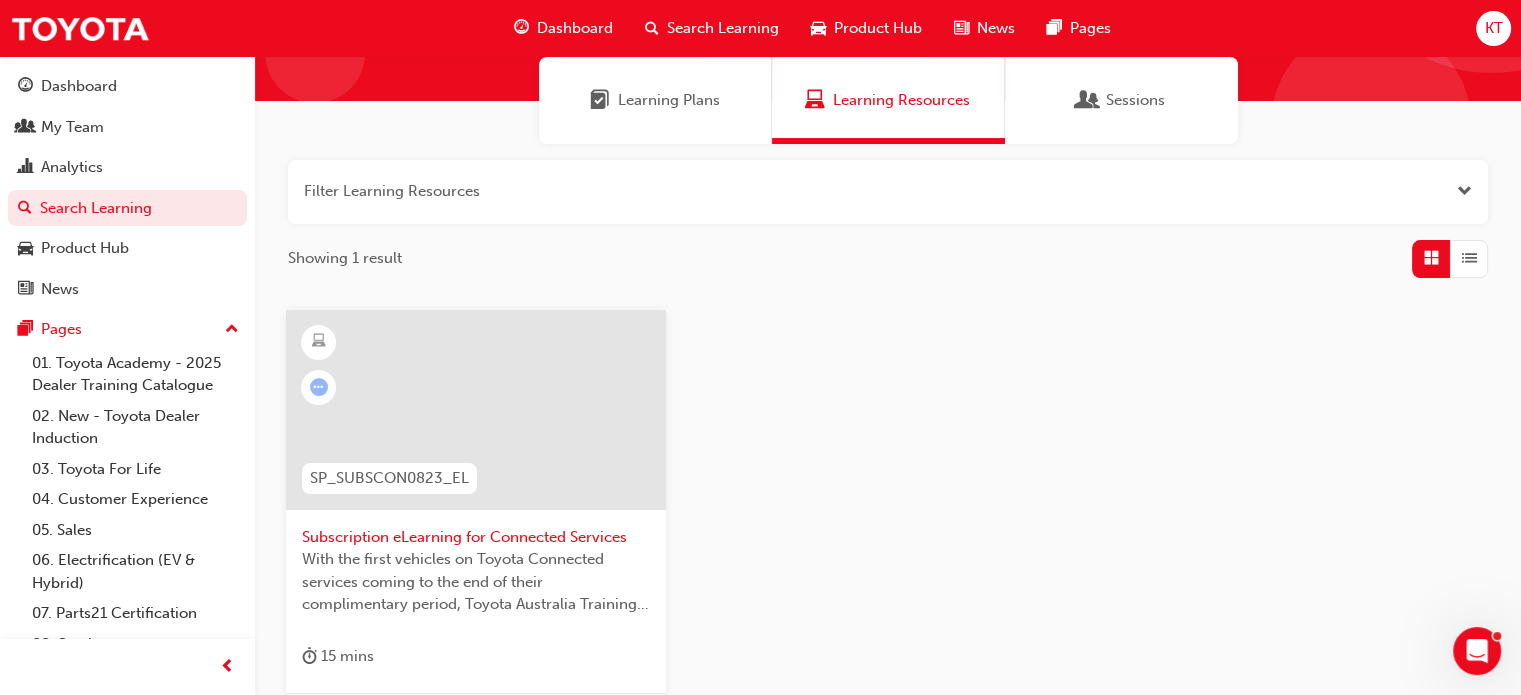 scroll, scrollTop: 200, scrollLeft: 0, axis: vertical 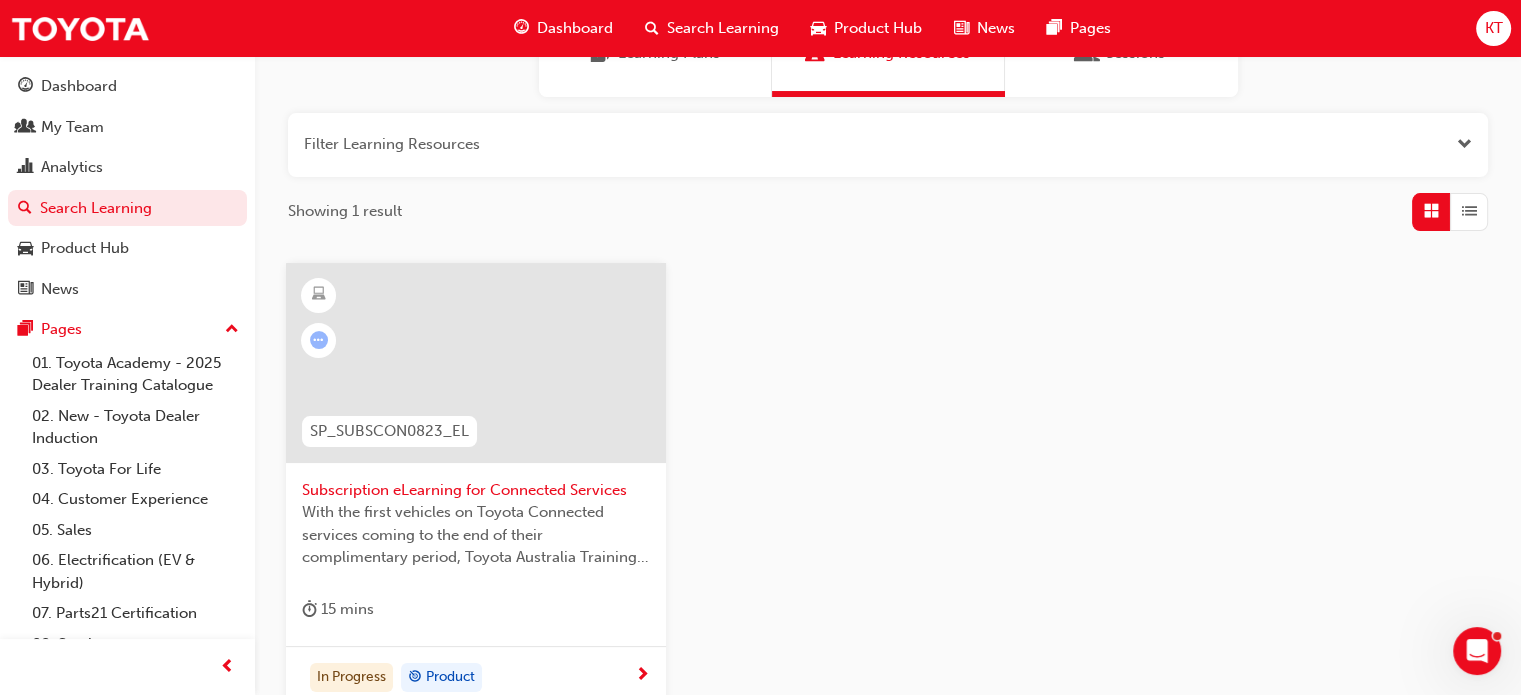 type on "subscription" 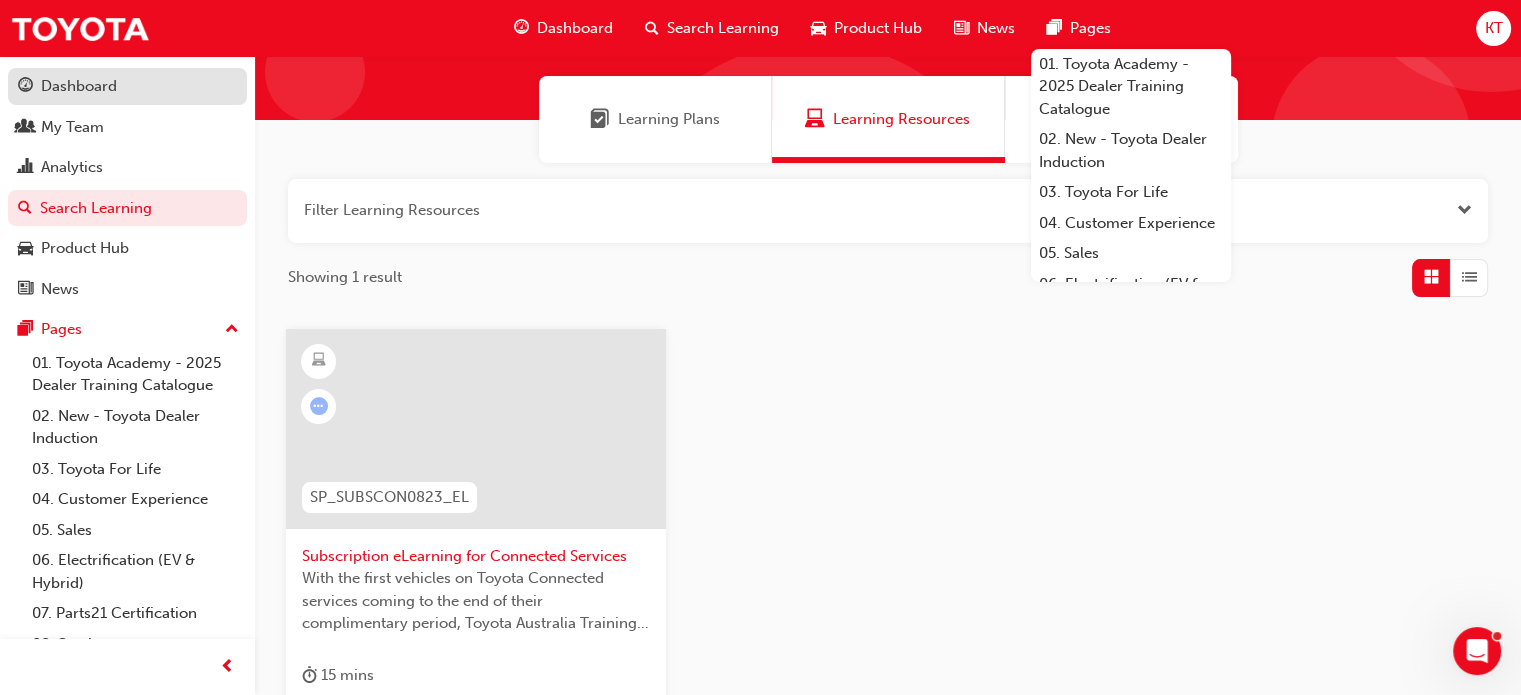 scroll, scrollTop: 100, scrollLeft: 0, axis: vertical 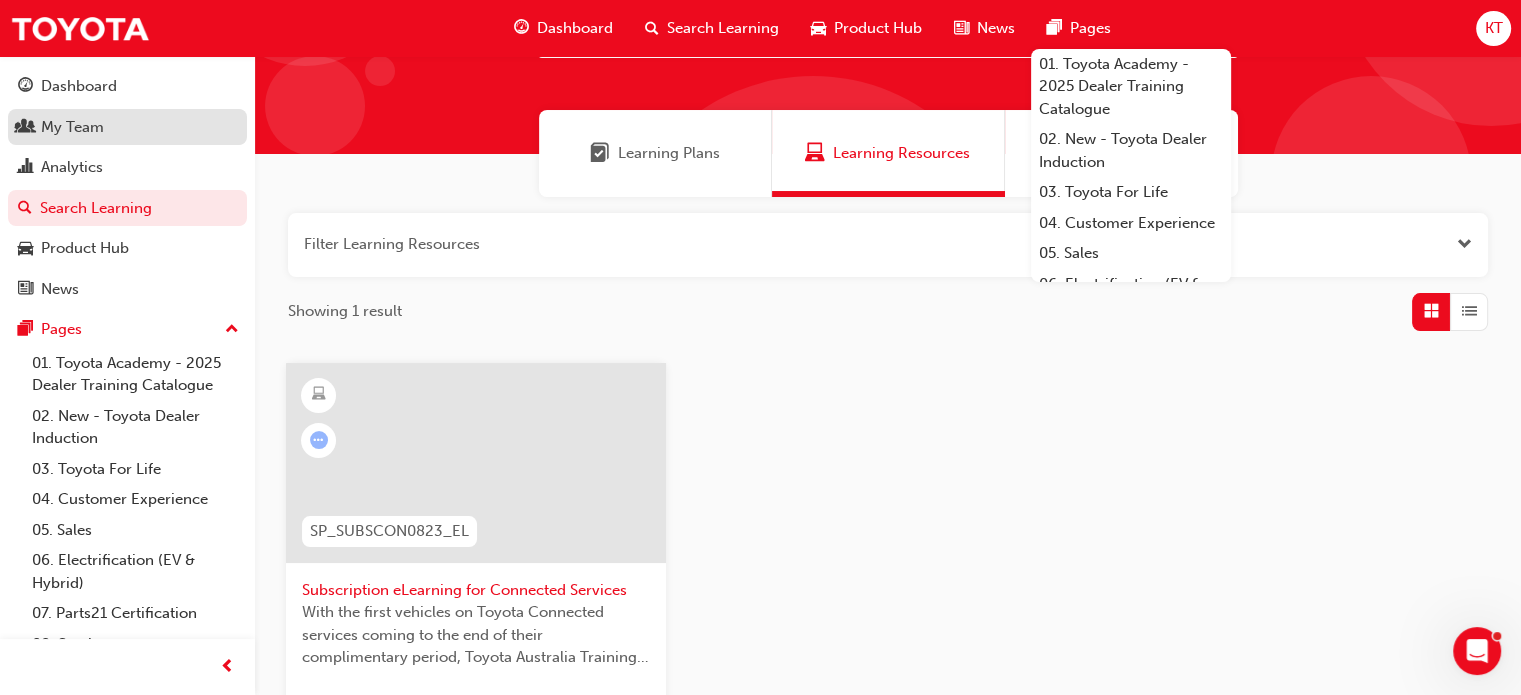 click on "My Team" at bounding box center (127, 127) 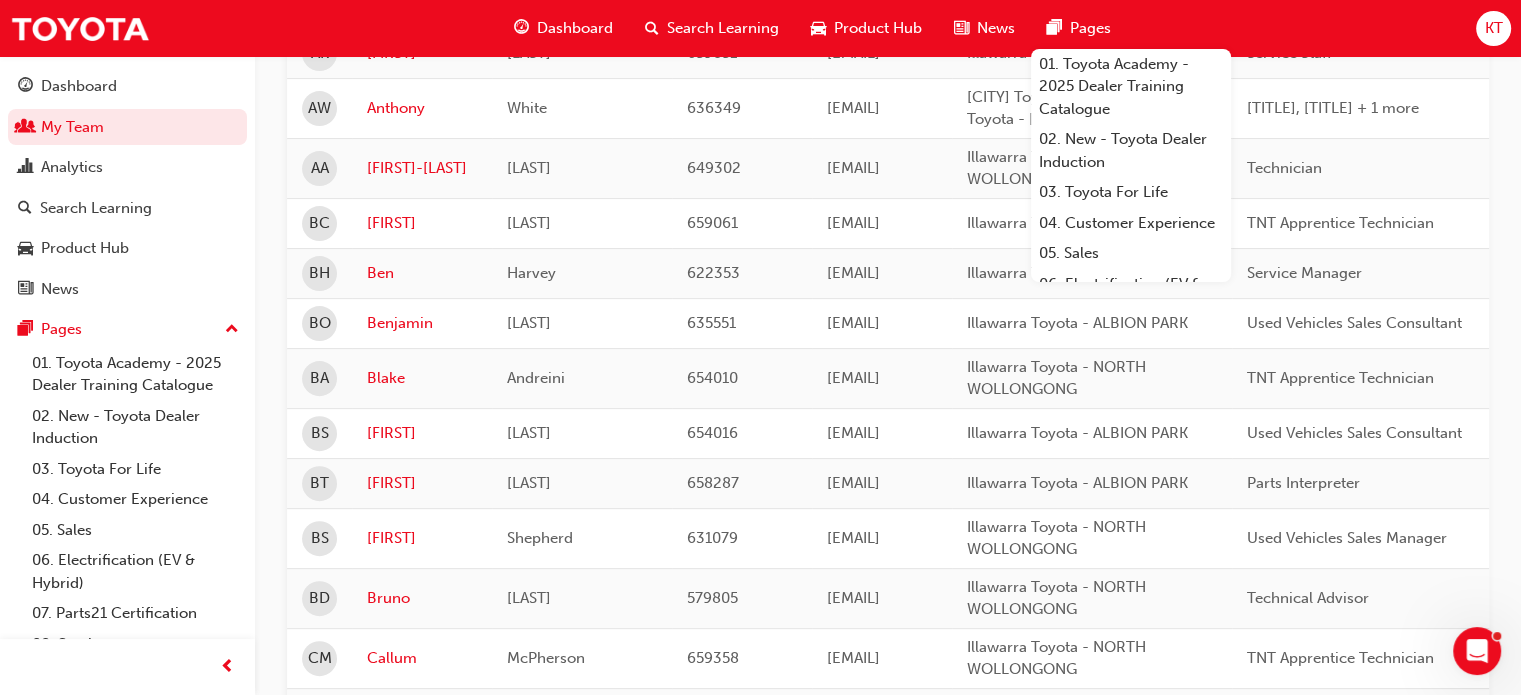 scroll, scrollTop: 600, scrollLeft: 0, axis: vertical 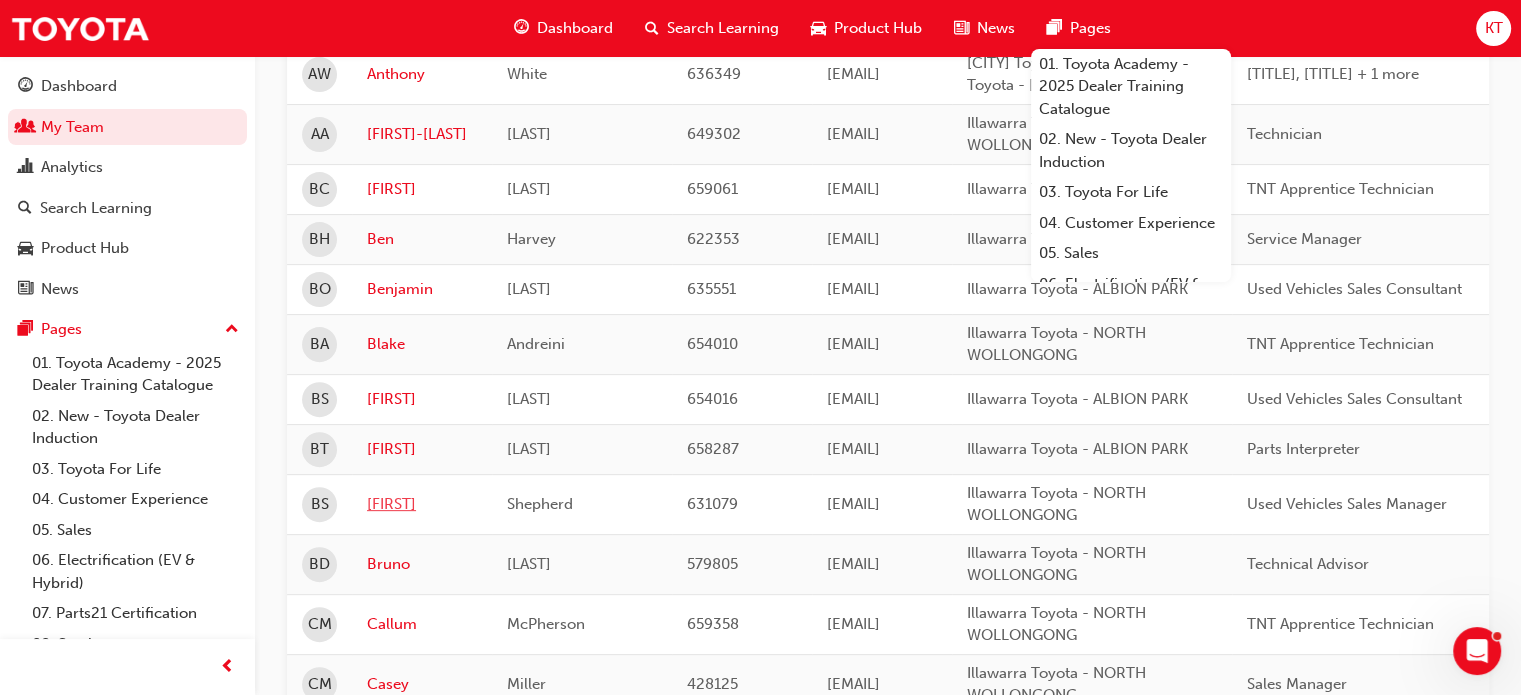 click on "[FIRST]" at bounding box center (422, 504) 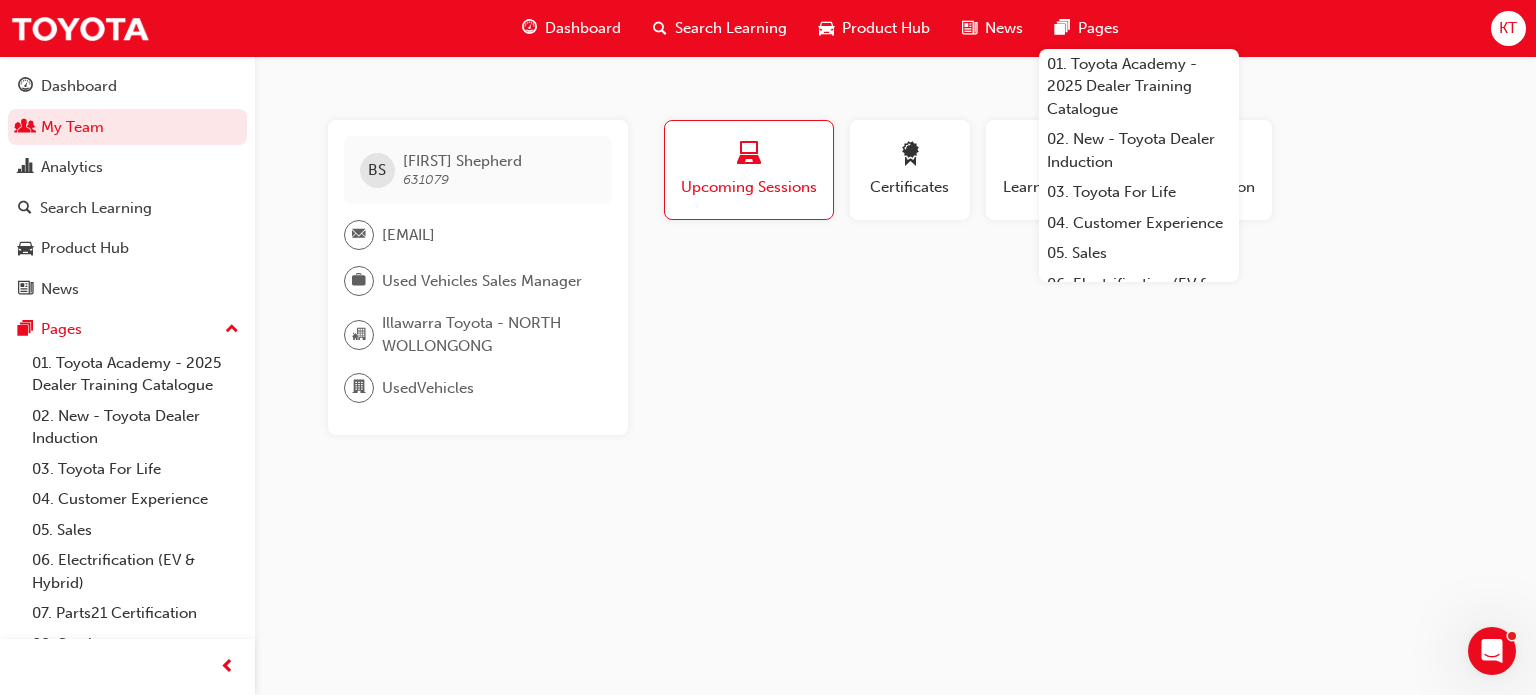 click on "Profile Upcoming Sessions Certificates Learning History Subscription BS [FIRST] [LAST] 631079 [EMAIL] Used Vehicles Sales Manager Illawarra Toyota - NORTH WOLLONGONG UsedVehicles This user has been inactive since 3 days ago and doesn't currently have access to the platform No certifications recorded yet Leading Reignite Part 2 - Virtual Classroom   Thu 10 Jul 2025 Attended 'OWAF' Pathway to Purchase - Introduction to the Training Program   Sun 4 May 2025 Attempted Toyota Dealer Induction   Tue 25 Mar 2025 Credited CR Leading Reignite Part 1 - Virtual Classroom   Tue 25 Mar 2025 Attended Introduction to Toyota Certified Pre-owned [TCPO] eLearning   Sat 17 Aug 2024 Passed 'OWAF' Pathway to Purchase - Sales Consultant Immersion Training   Tue 13 Aug 2024 Attended 48-volt System (48v)   Thu 9 May 2024 Passed Toyota Electrified - EV Basics and Charging   Tue 9 Apr 2024 Passed Toyota Electrified - Needs Analysis & Qualification   Tue 9 Apr 2024 Passed   Fri 5 Apr 2024 Passed   Fri 5 Apr 2024" at bounding box center [1062, 277] 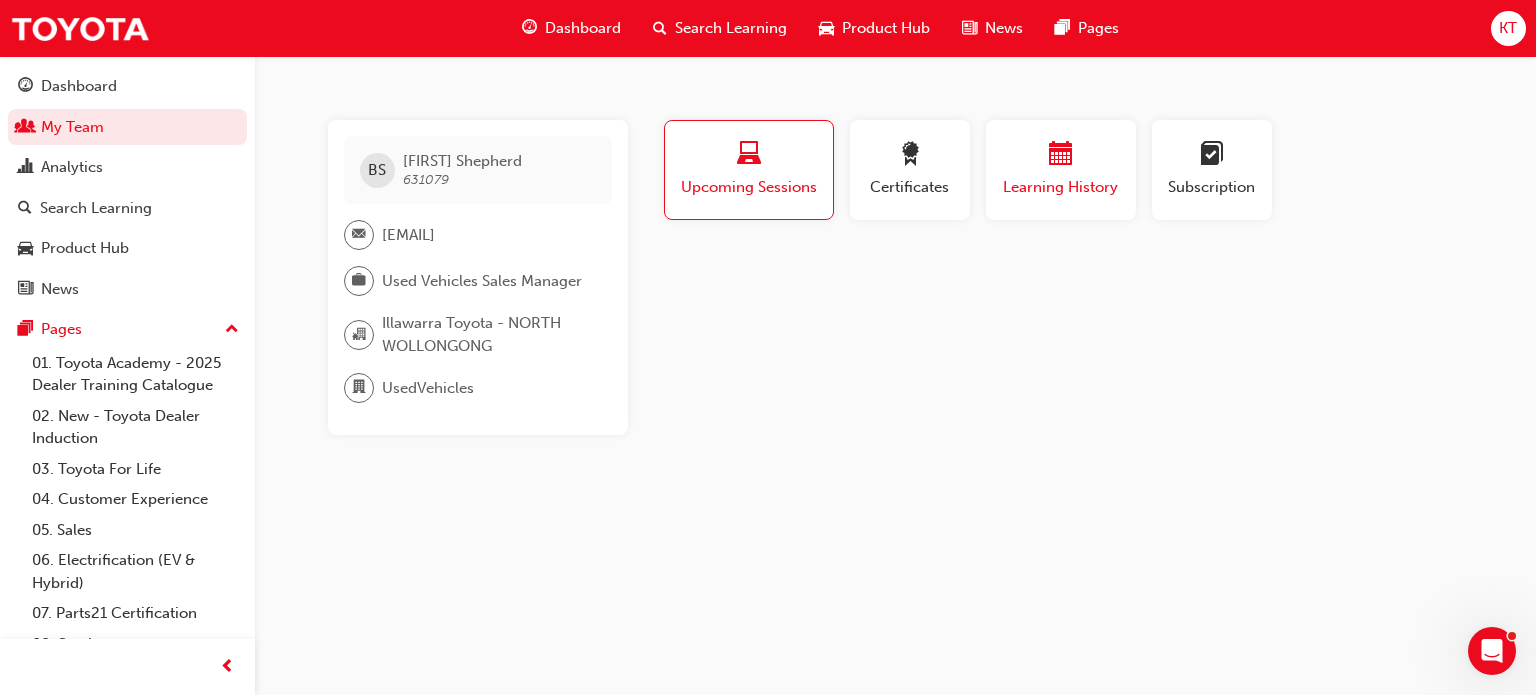 click on "Learning History" at bounding box center (1061, 170) 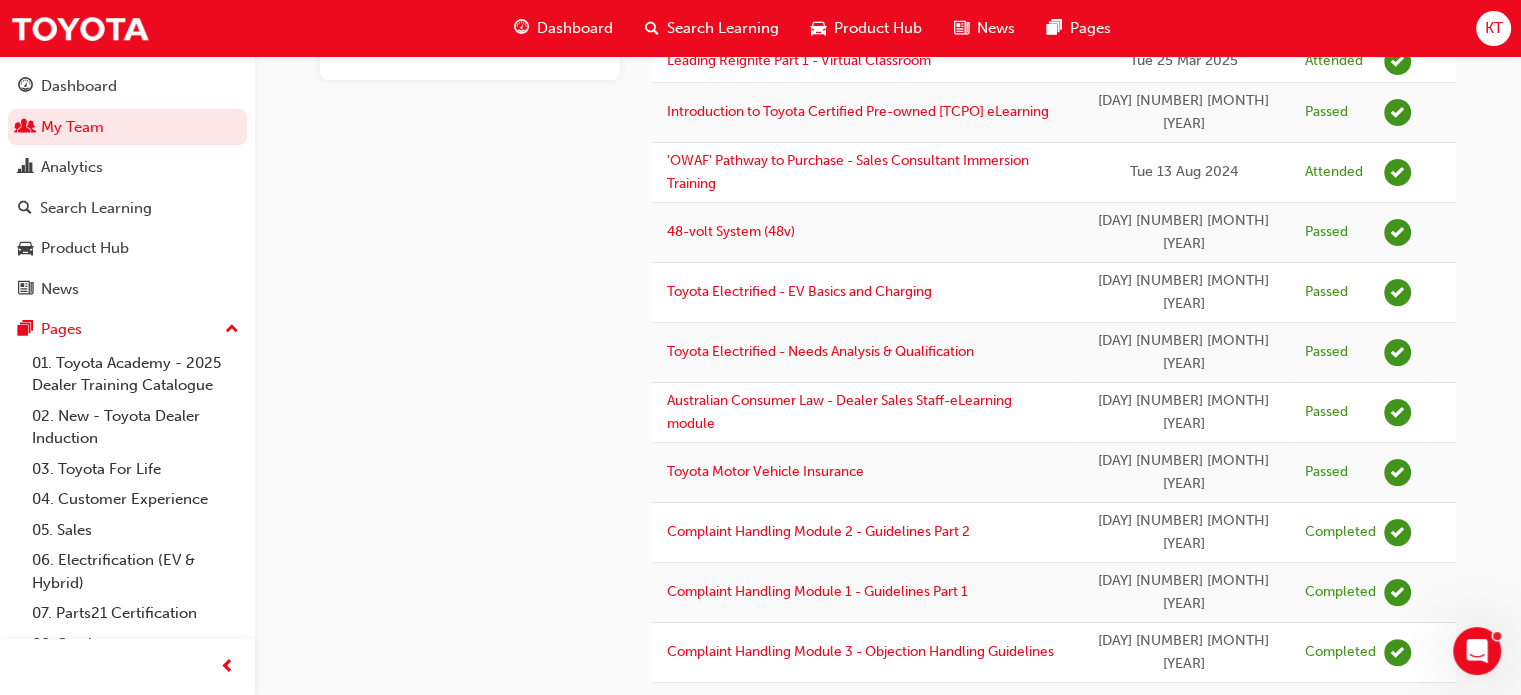 scroll, scrollTop: 400, scrollLeft: 0, axis: vertical 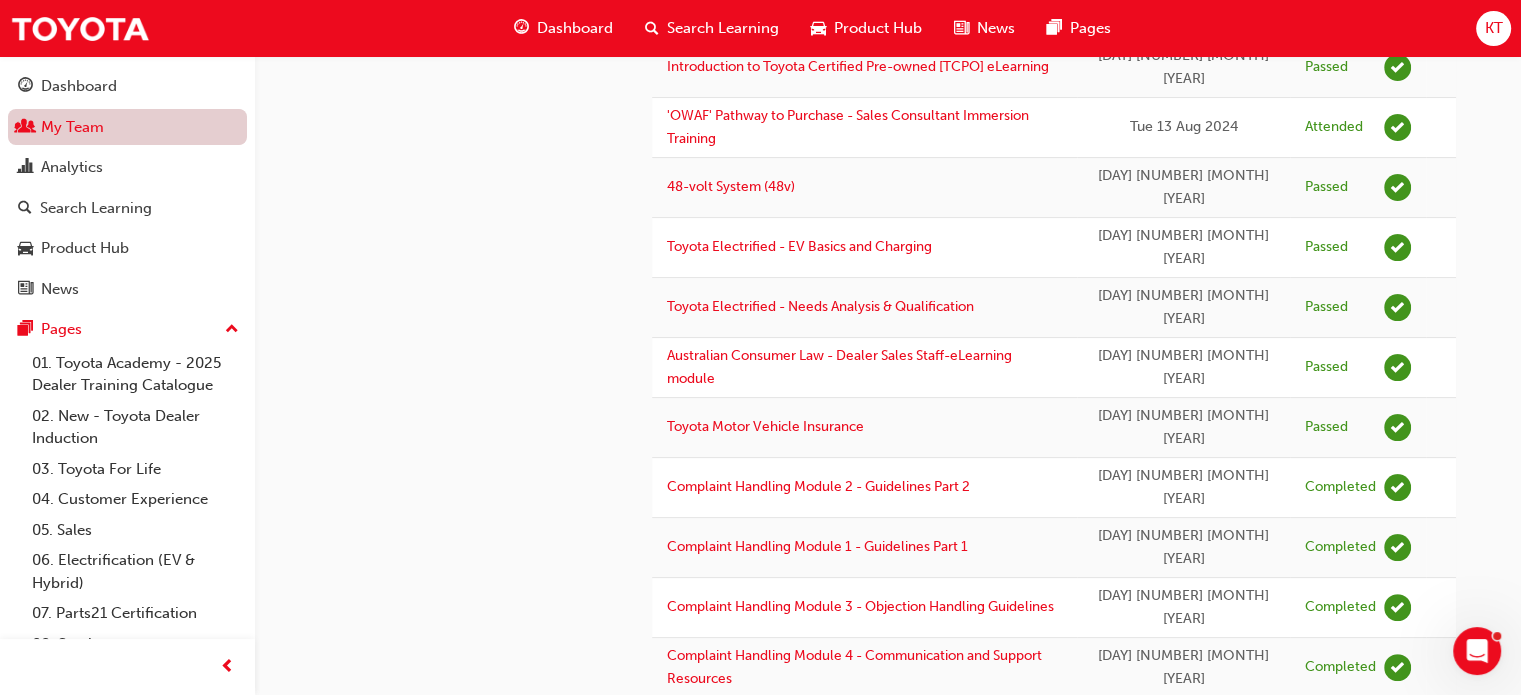 click on "My Team" at bounding box center [127, 127] 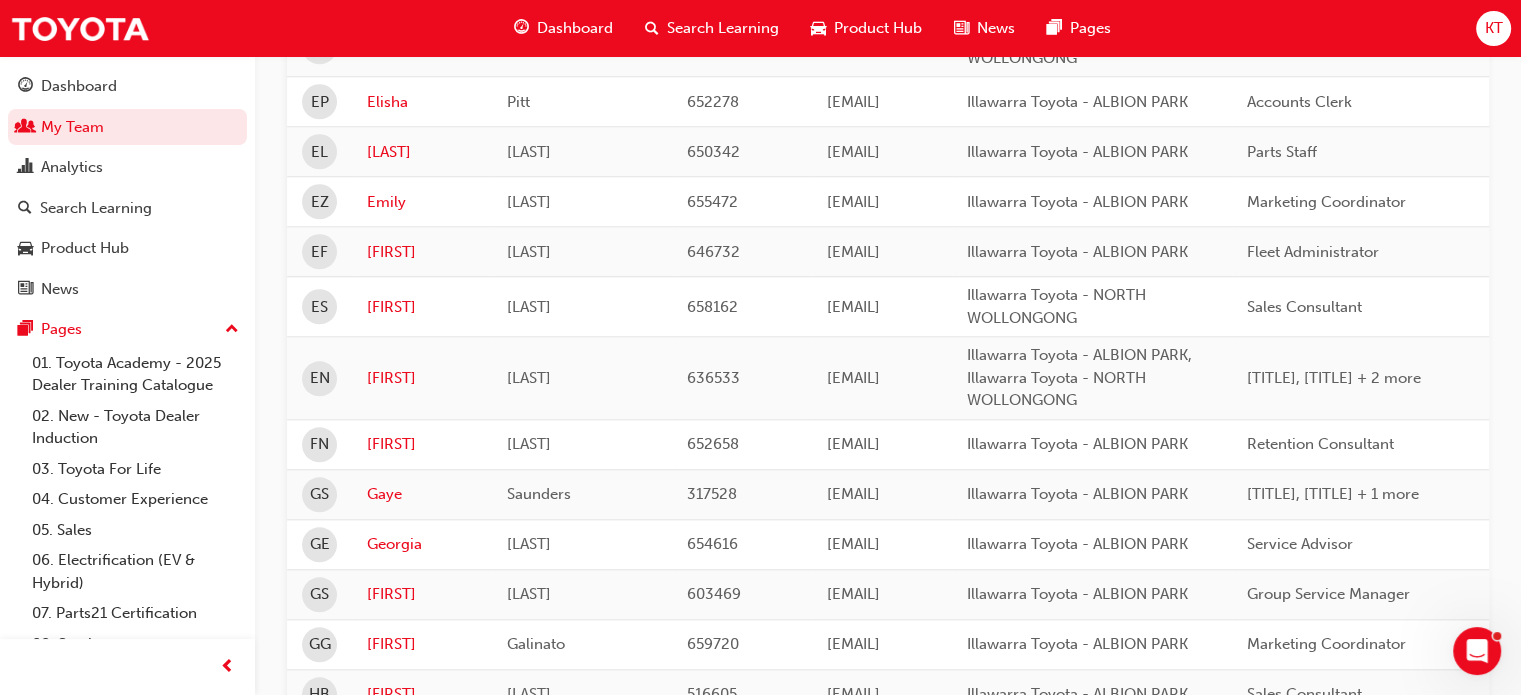 scroll, scrollTop: 2746, scrollLeft: 0, axis: vertical 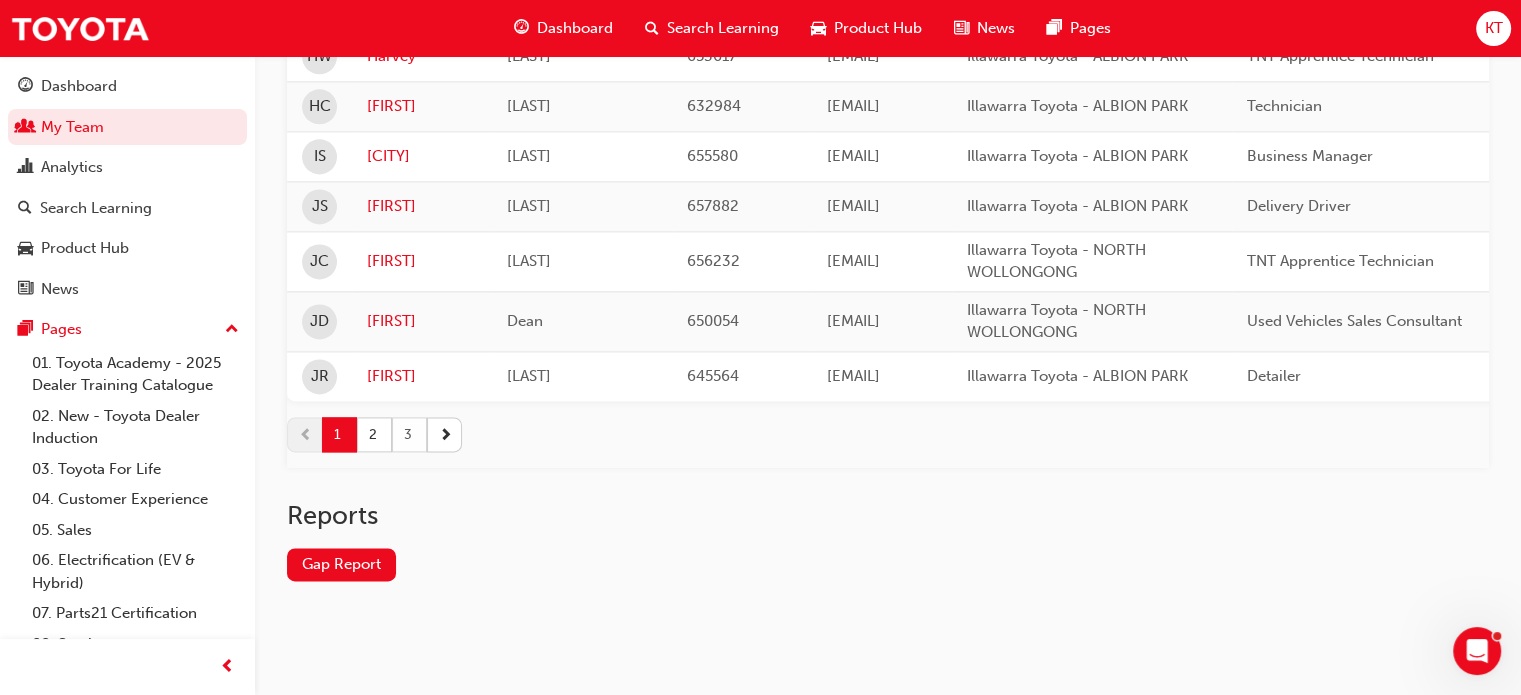 click on "3" at bounding box center (409, 434) 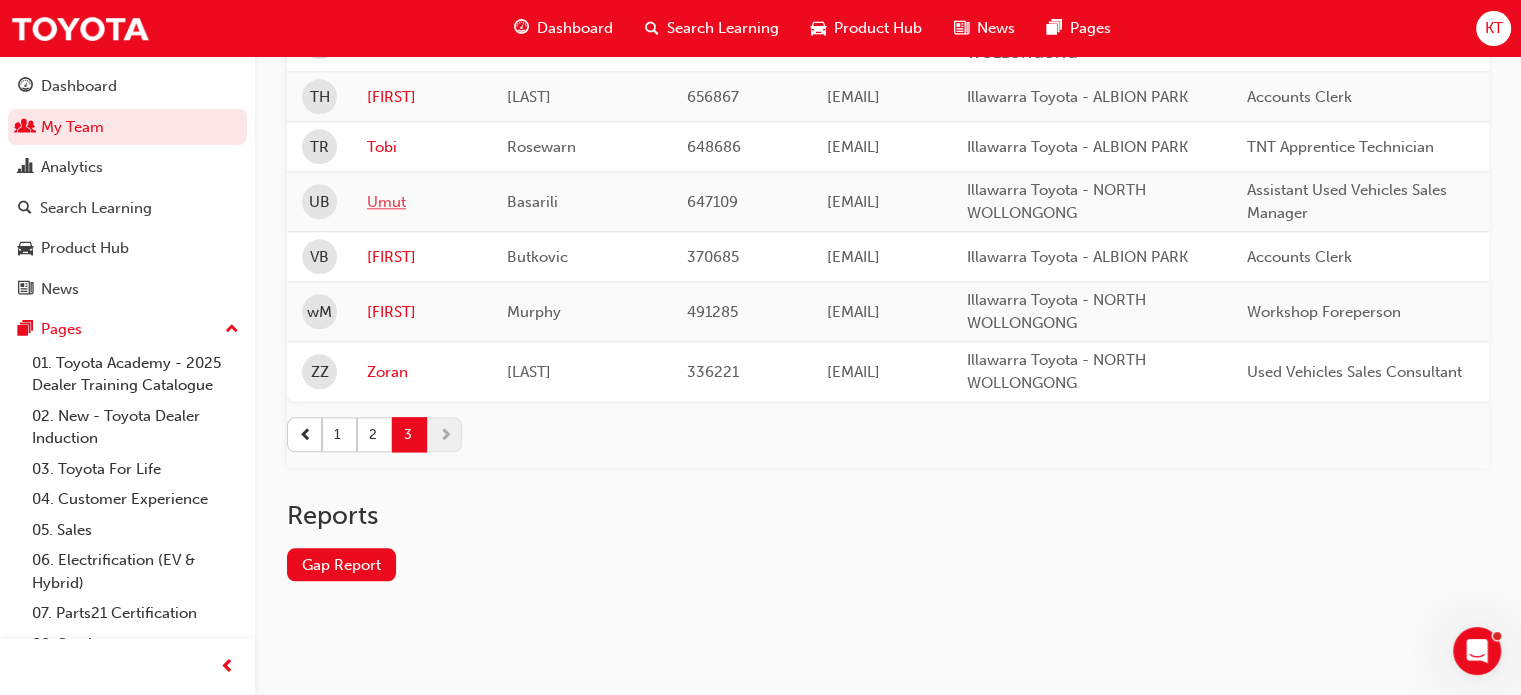 click on "Umut" at bounding box center [422, 202] 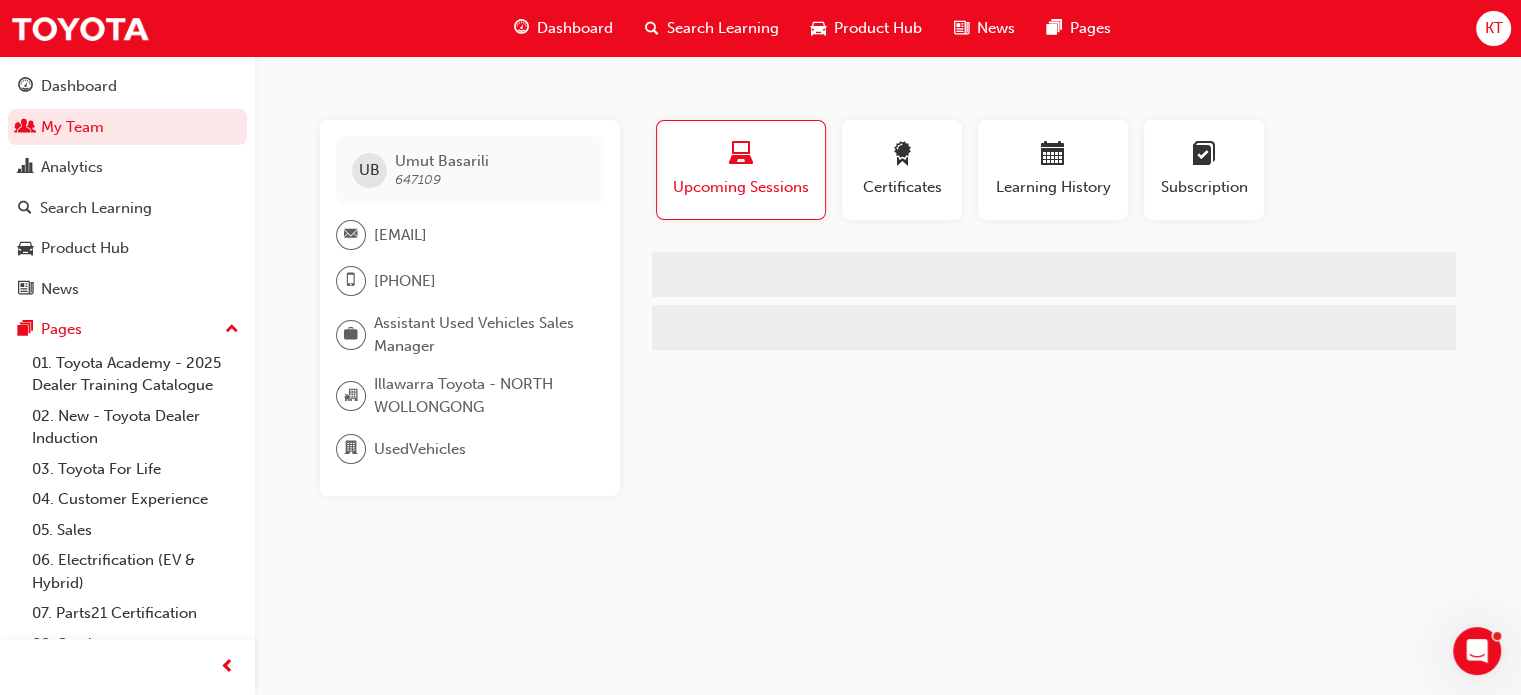scroll, scrollTop: 0, scrollLeft: 0, axis: both 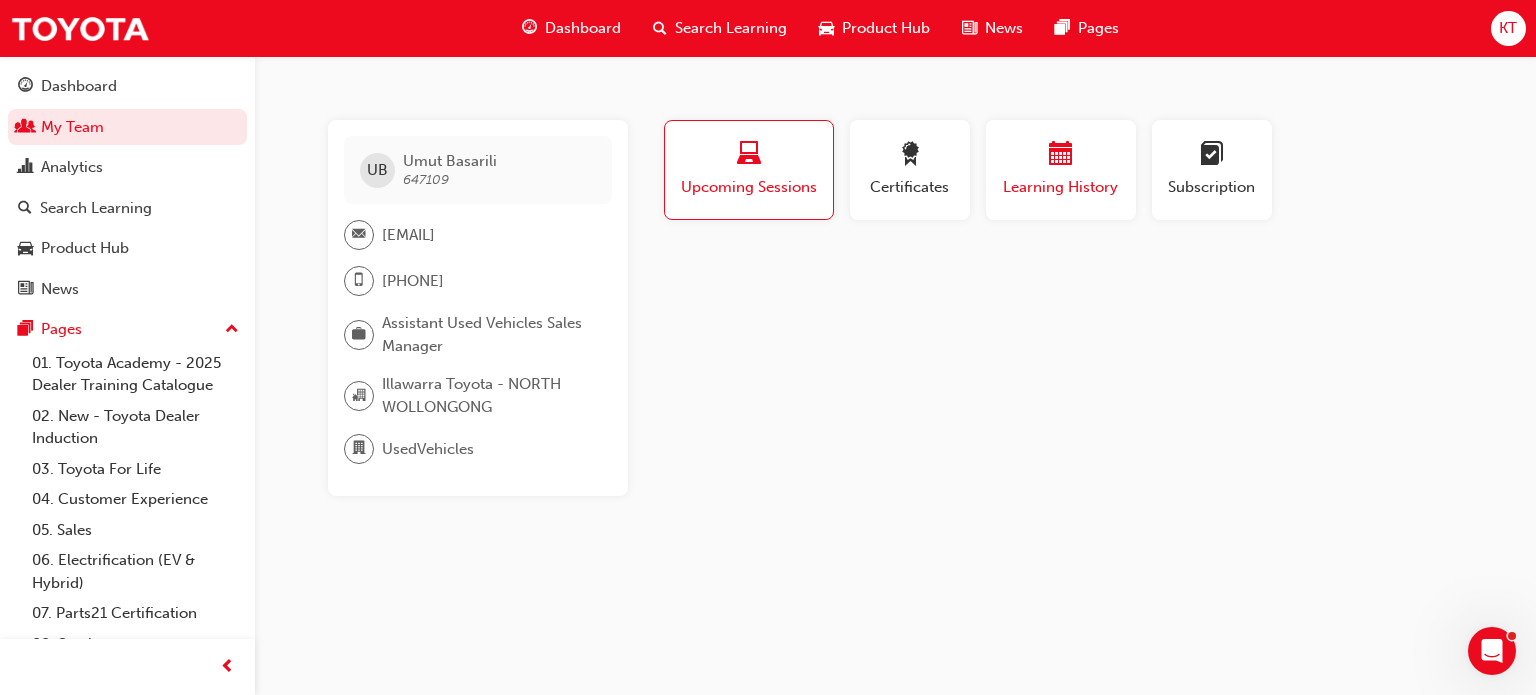 click on "Learning History" at bounding box center (1061, 187) 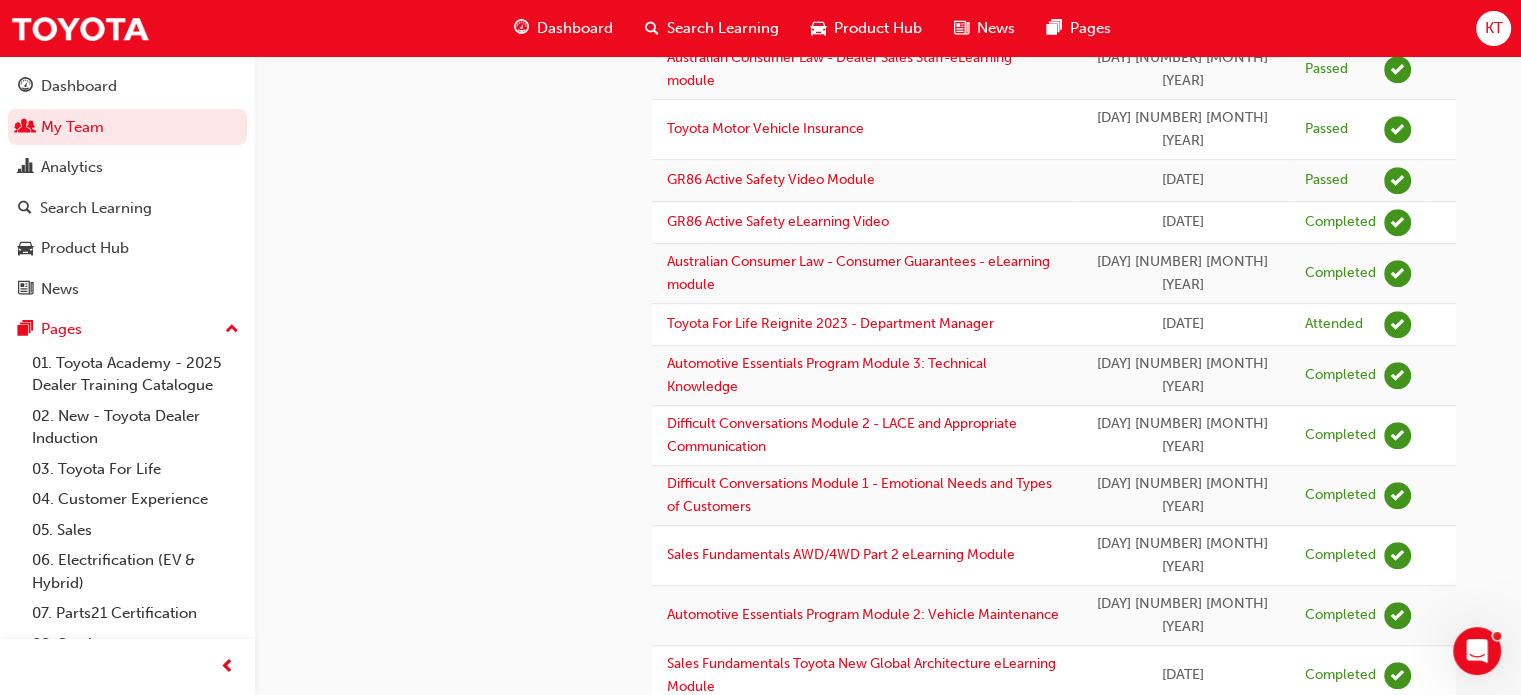 scroll, scrollTop: 1200, scrollLeft: 0, axis: vertical 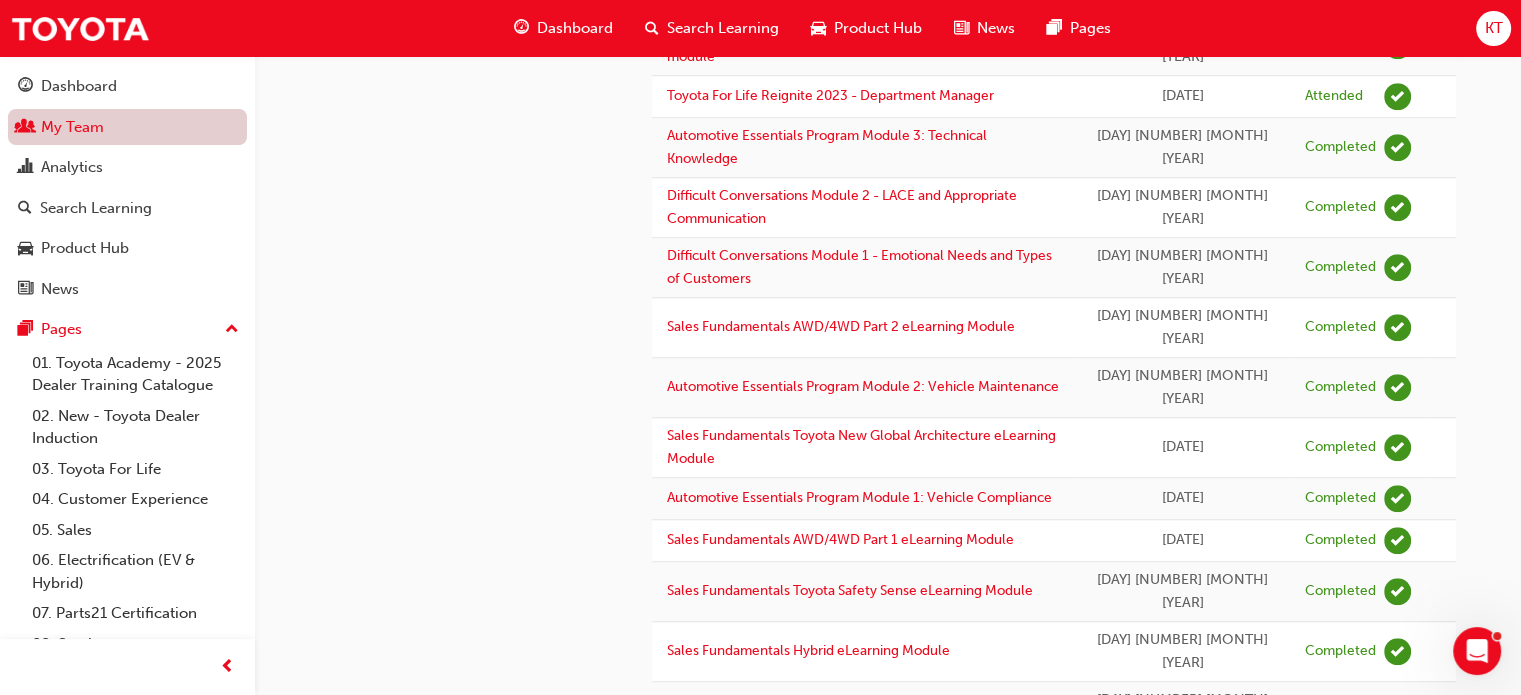 click on "My Team" at bounding box center (127, 127) 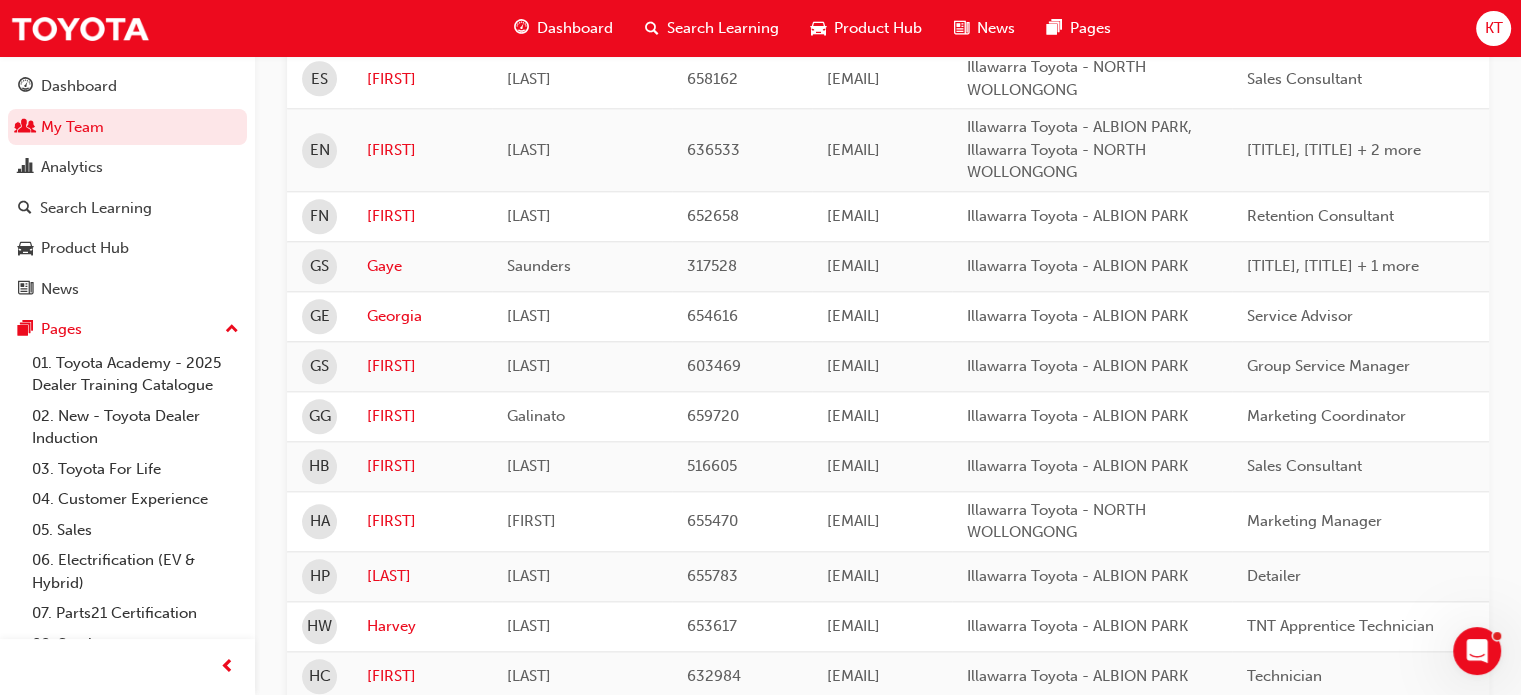 scroll, scrollTop: 2746, scrollLeft: 0, axis: vertical 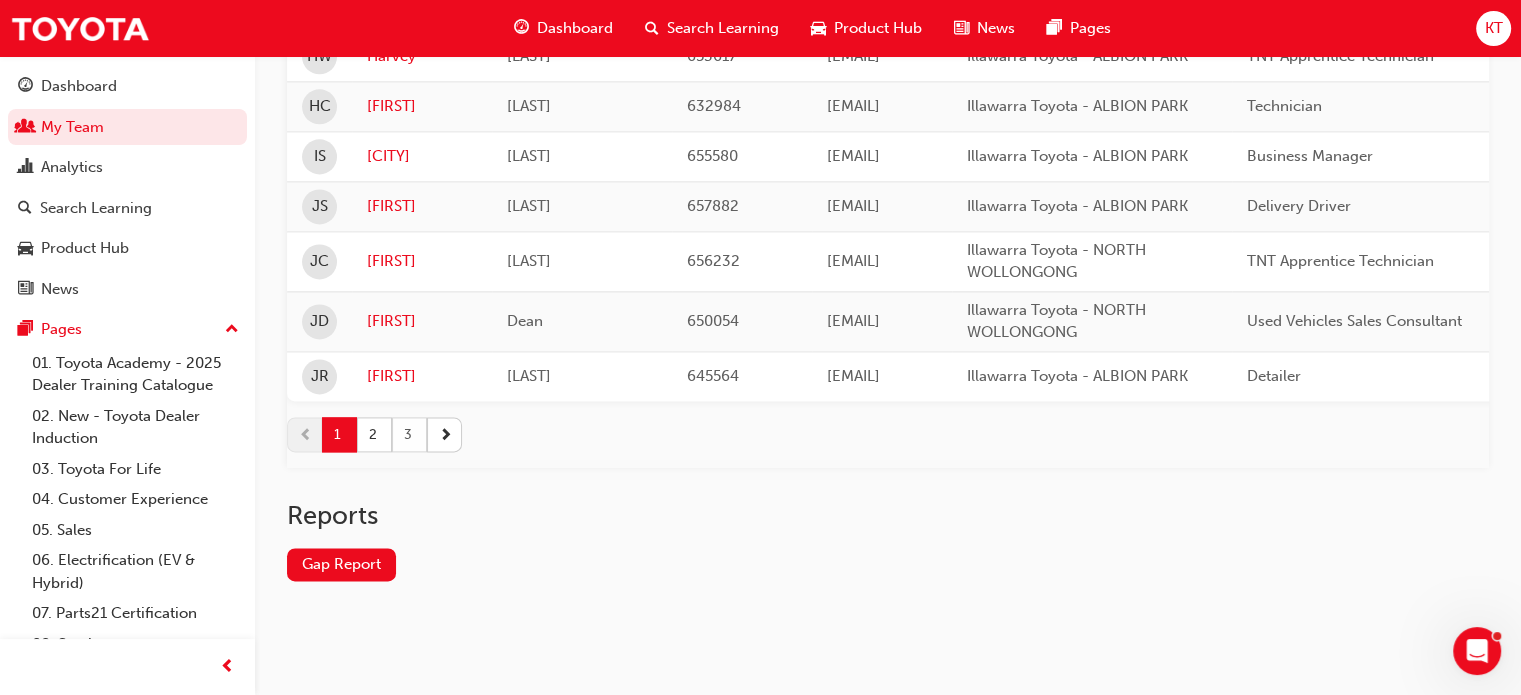 click on "3" at bounding box center (409, 434) 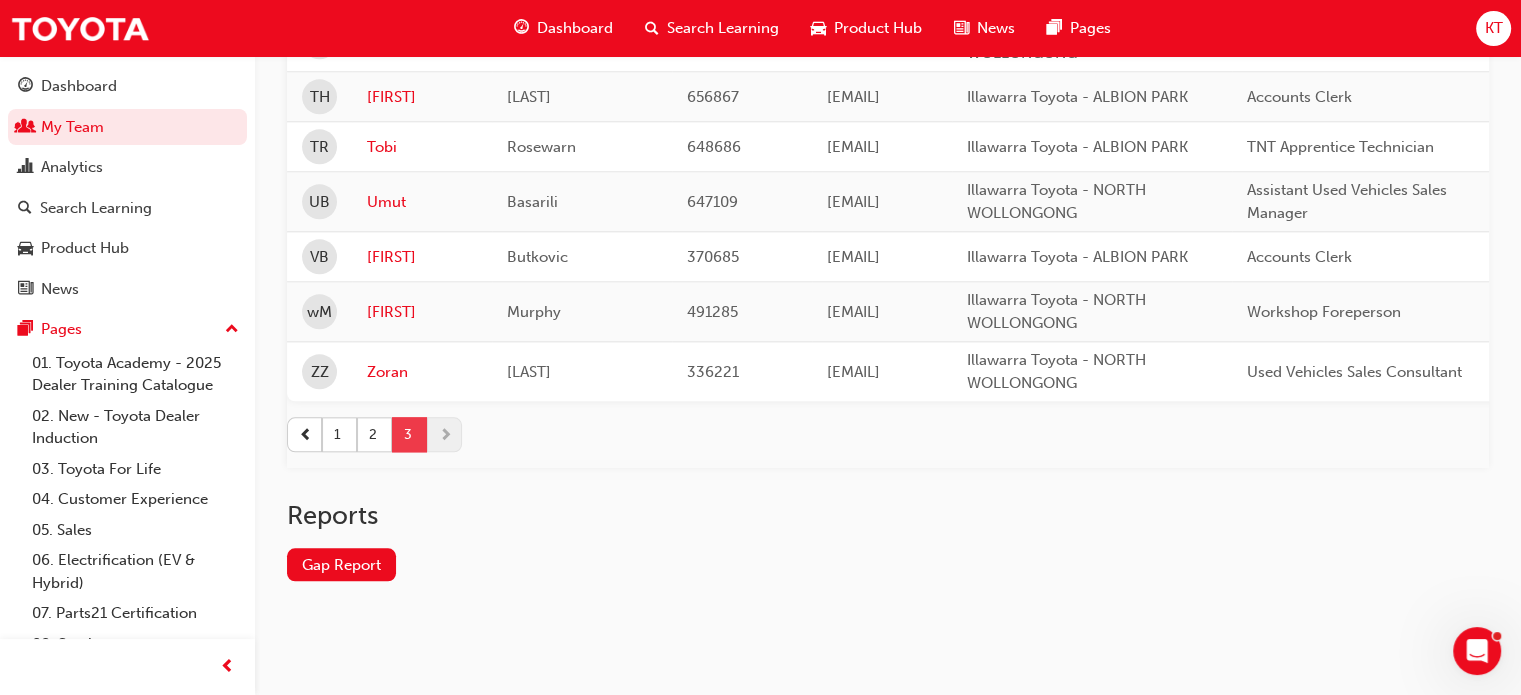 scroll, scrollTop: 2242, scrollLeft: 0, axis: vertical 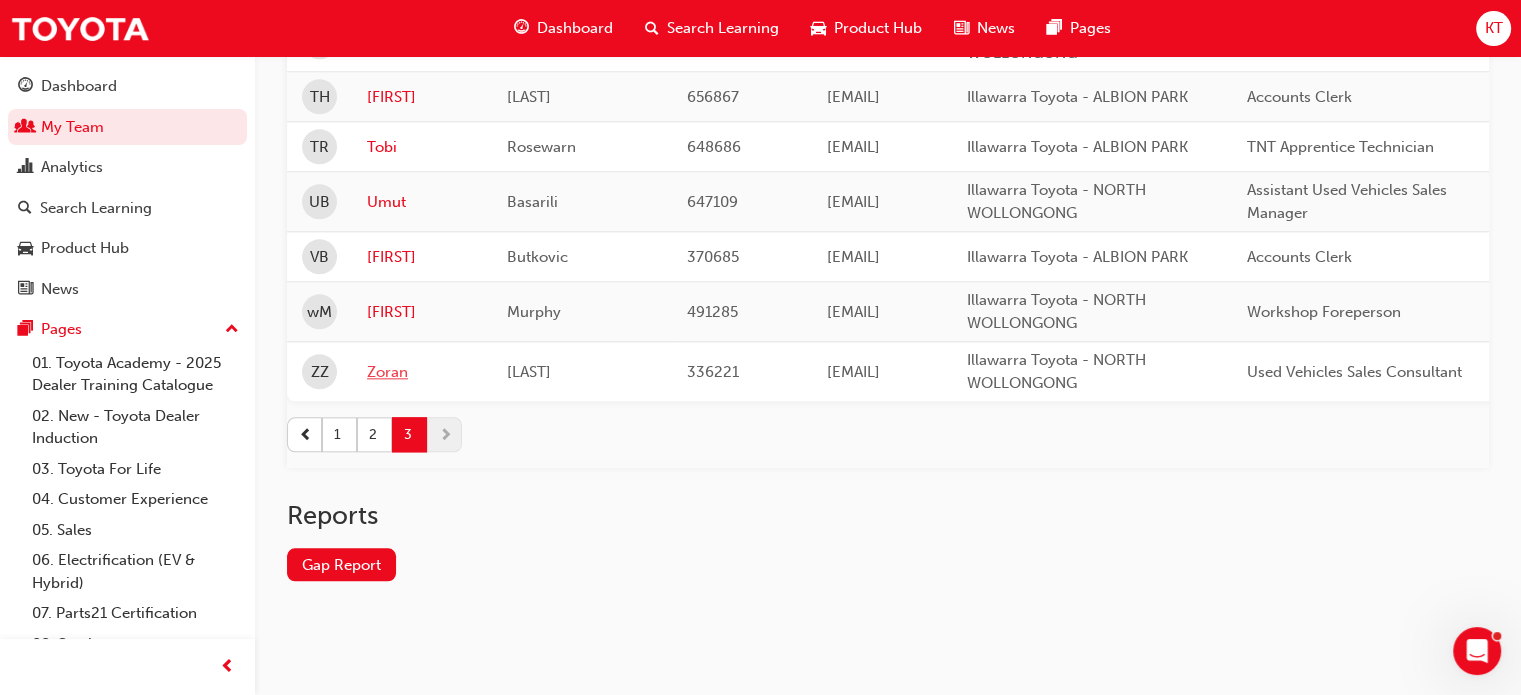click on "Zoran" at bounding box center [422, 372] 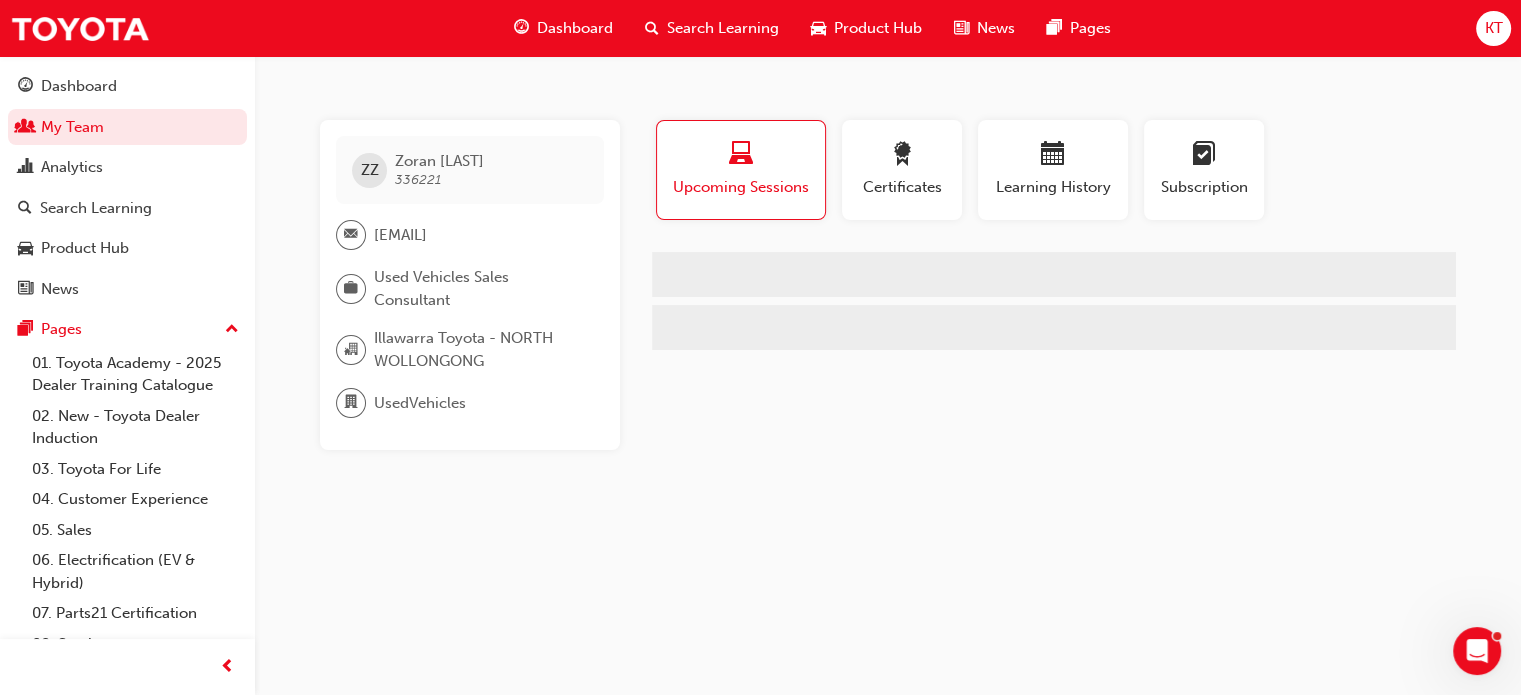 scroll, scrollTop: 0, scrollLeft: 0, axis: both 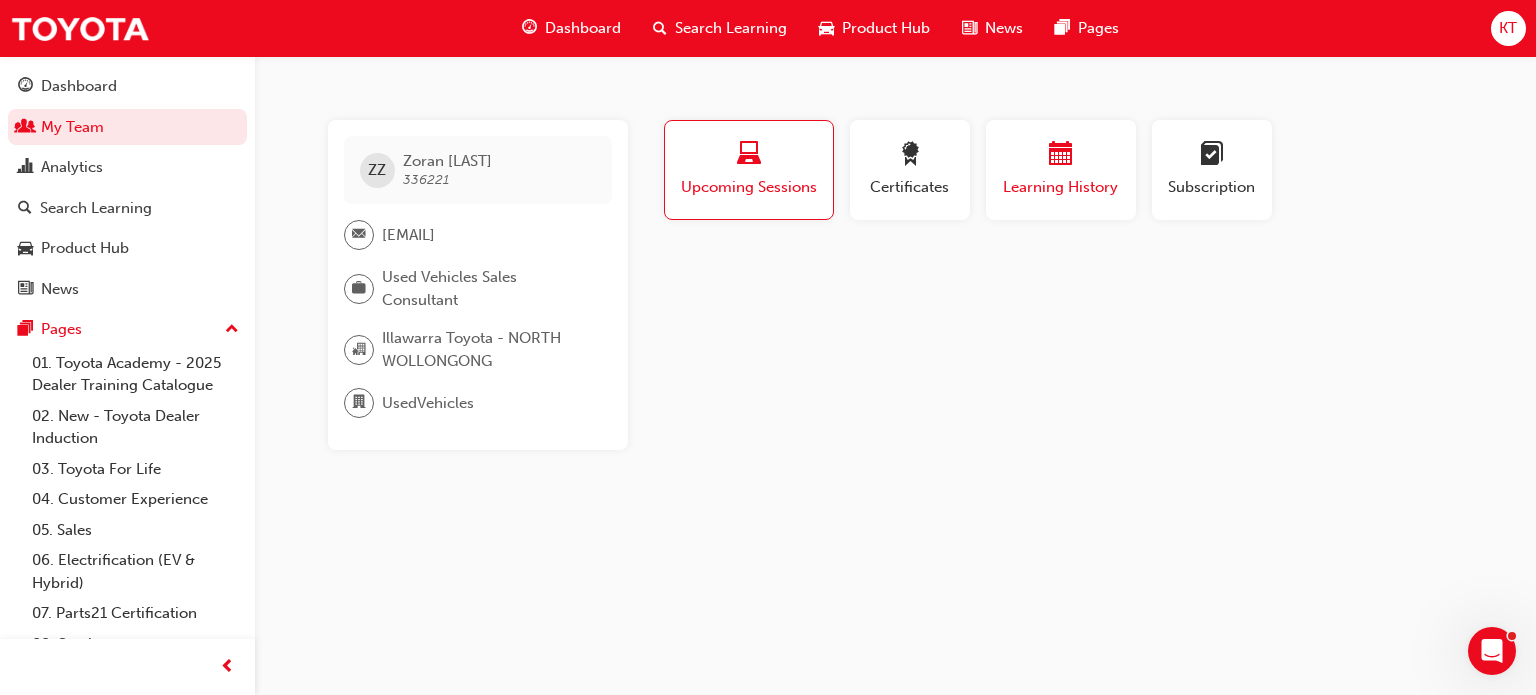 click at bounding box center [1061, 155] 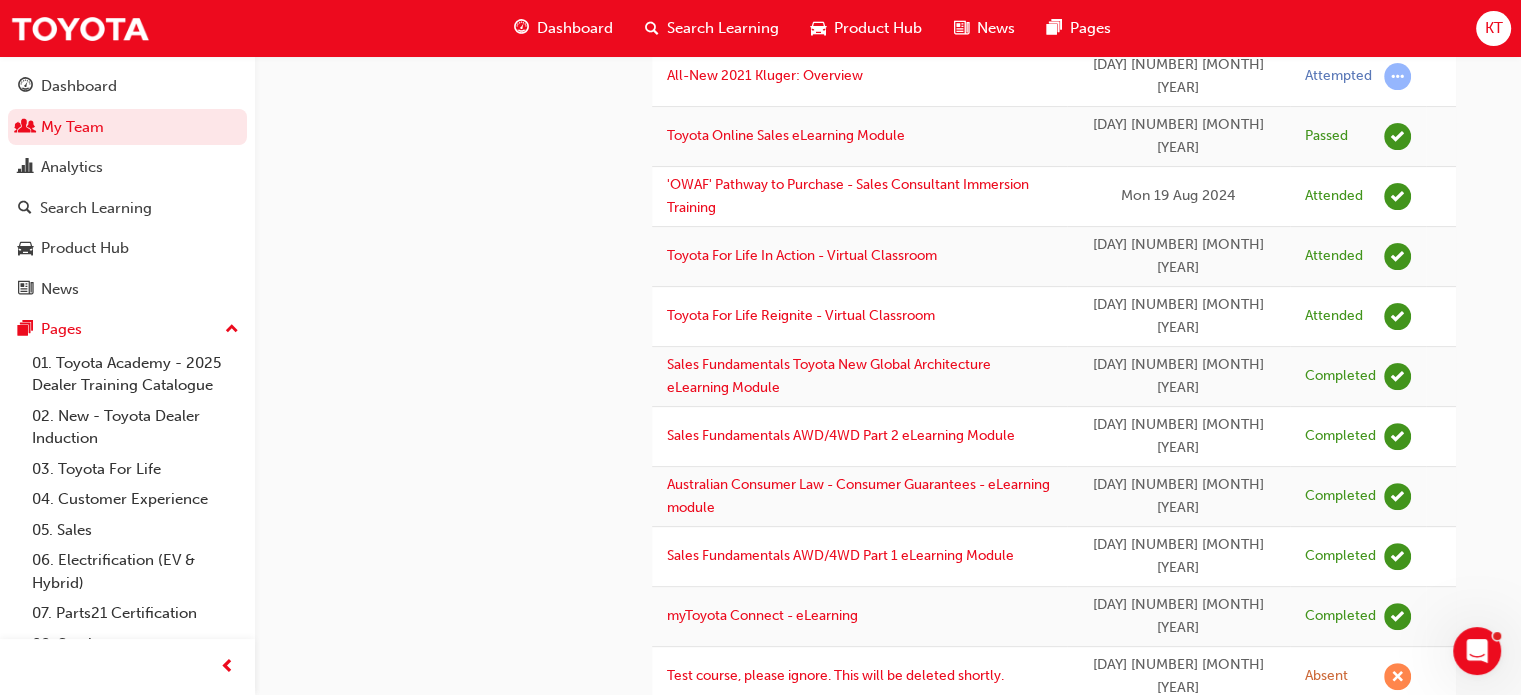 scroll, scrollTop: 600, scrollLeft: 0, axis: vertical 